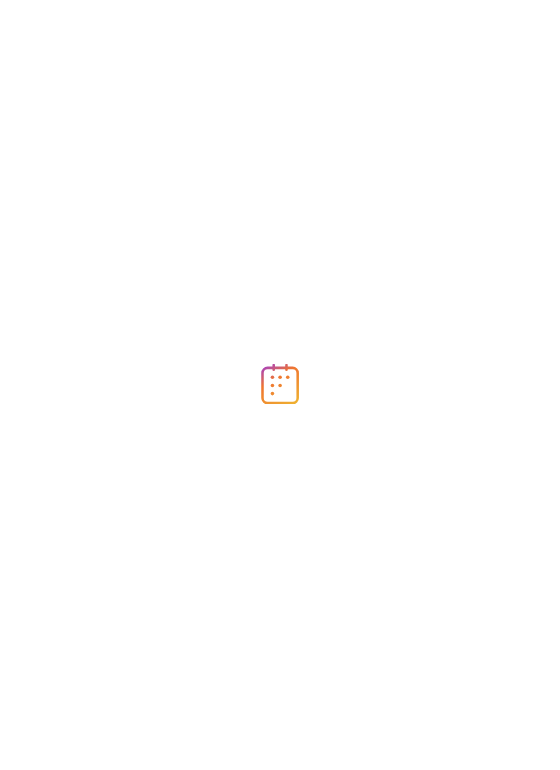 scroll, scrollTop: 0, scrollLeft: 0, axis: both 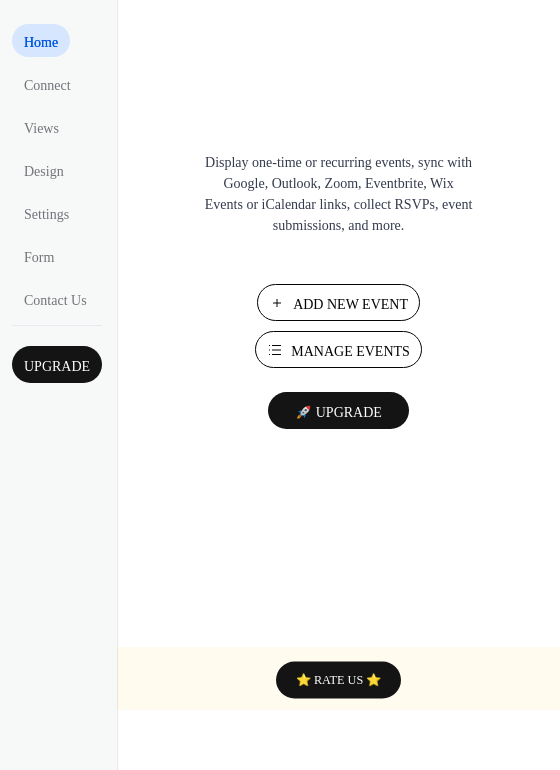 click on "Add New Event" at bounding box center (350, 304) 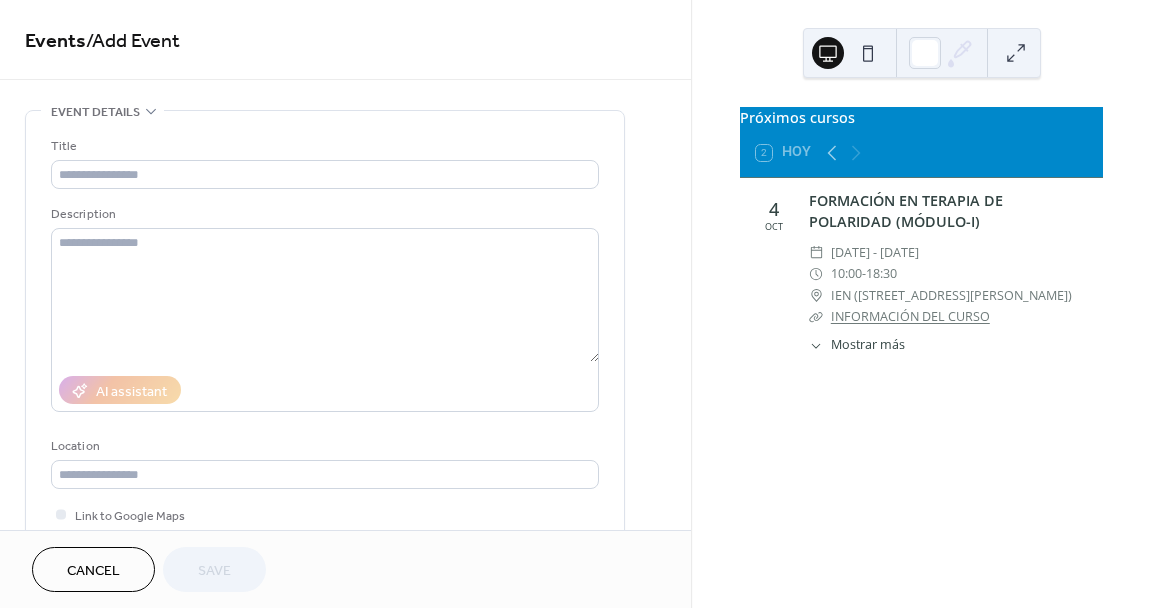 scroll, scrollTop: 0, scrollLeft: 0, axis: both 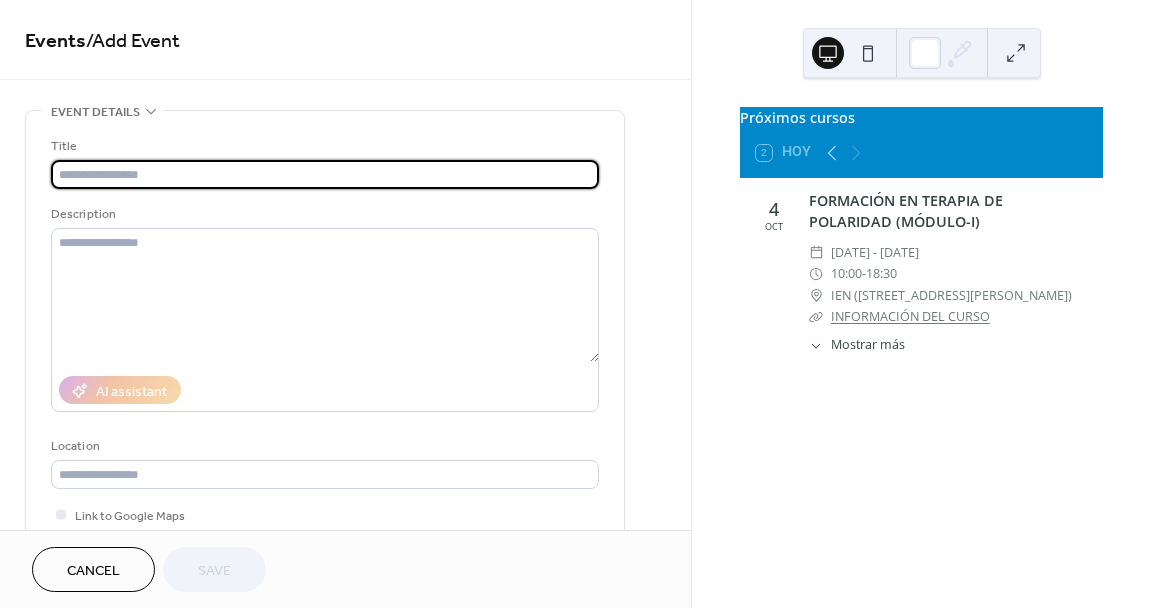 click at bounding box center [325, 174] 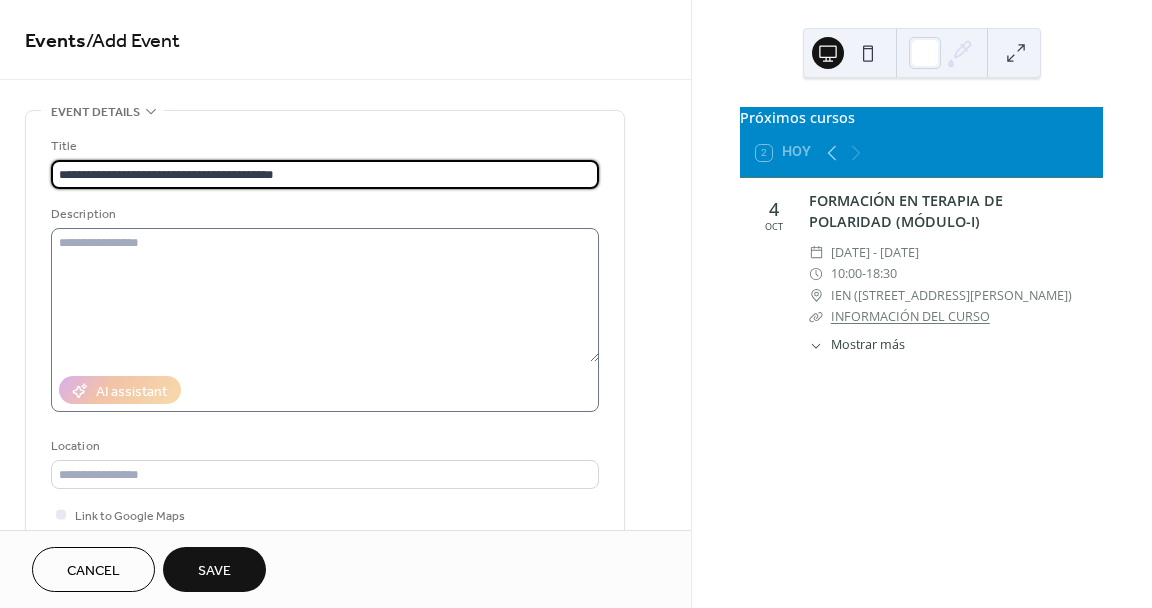 type on "**********" 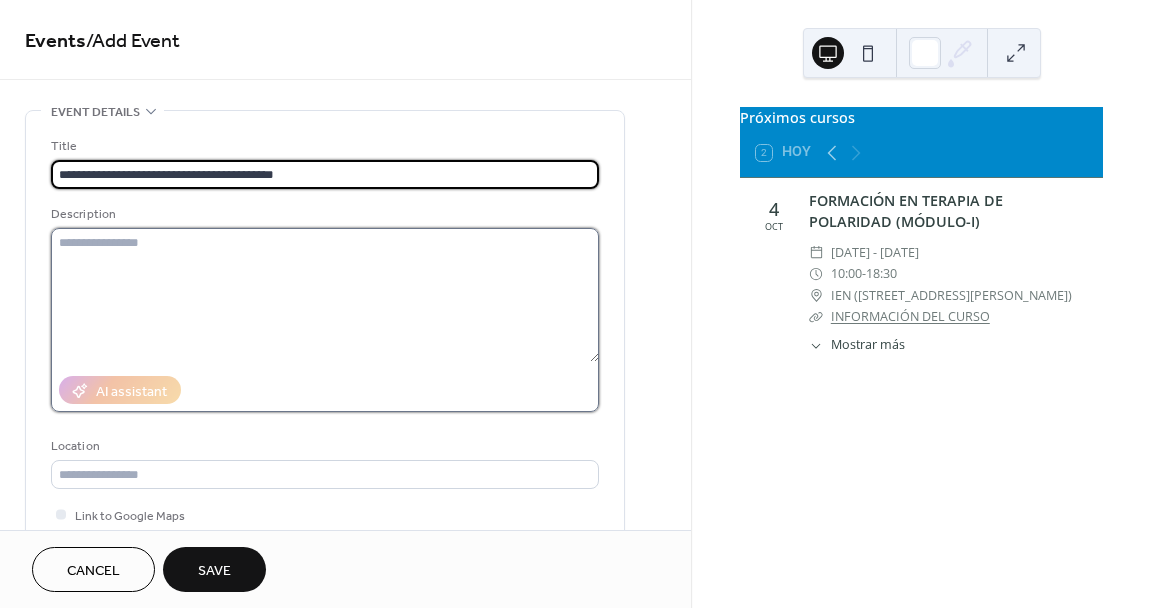 click at bounding box center [325, 295] 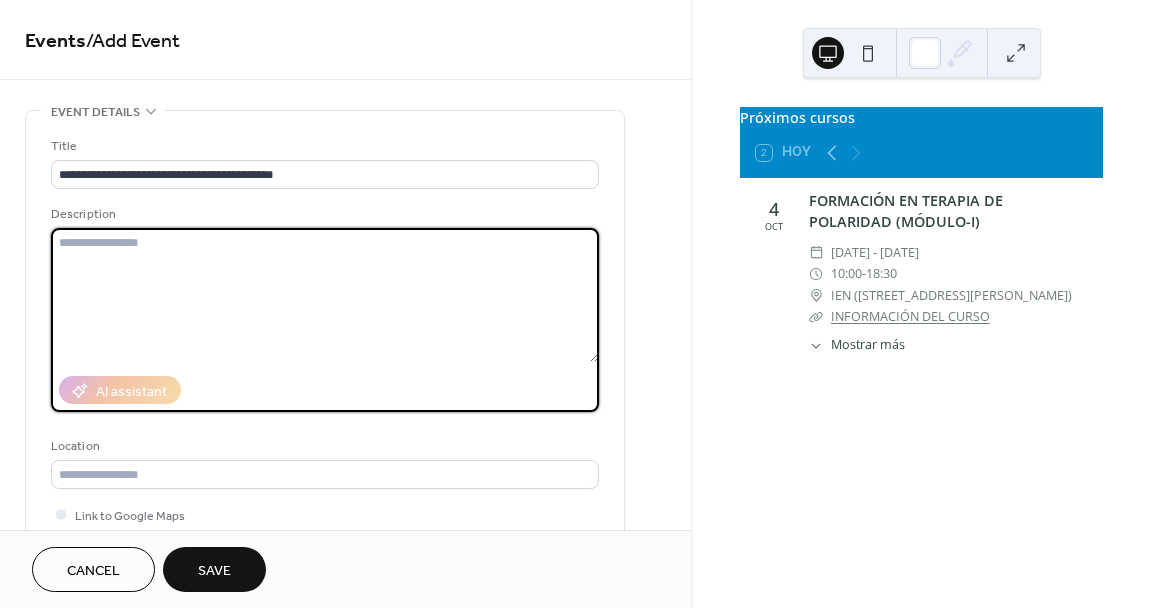 paste on "**********" 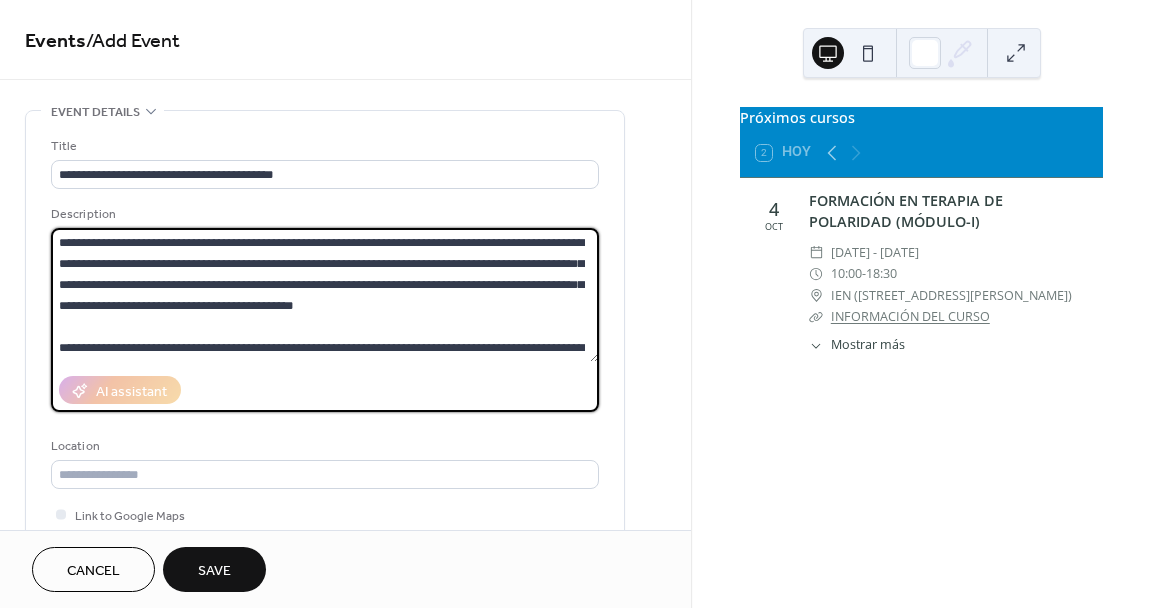 scroll, scrollTop: 231, scrollLeft: 0, axis: vertical 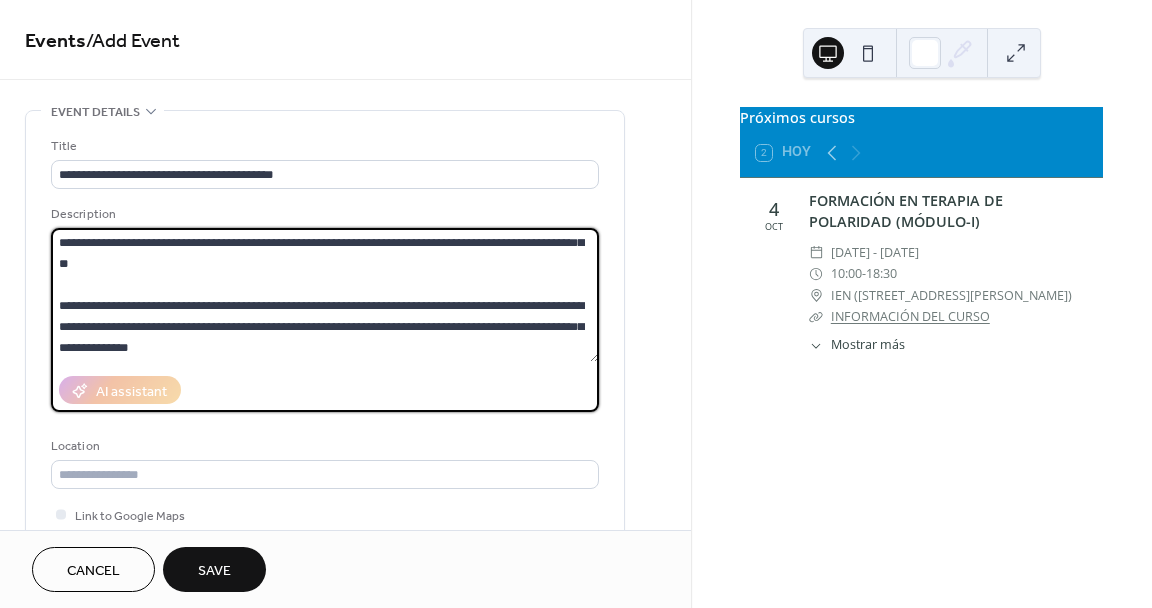 paste on "**********" 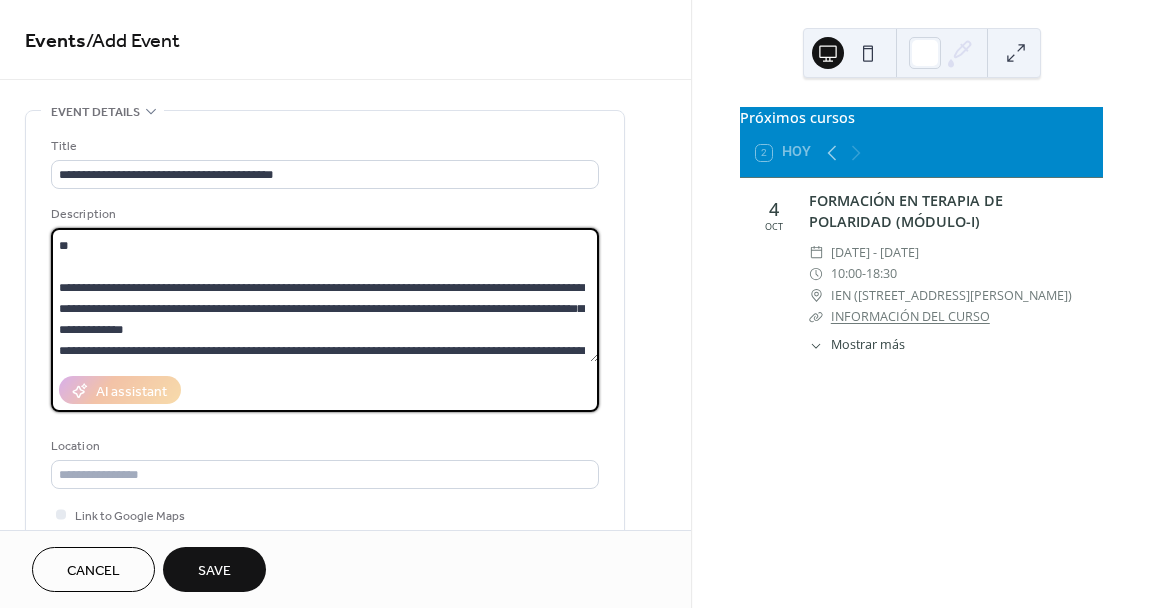 scroll, scrollTop: 987, scrollLeft: 0, axis: vertical 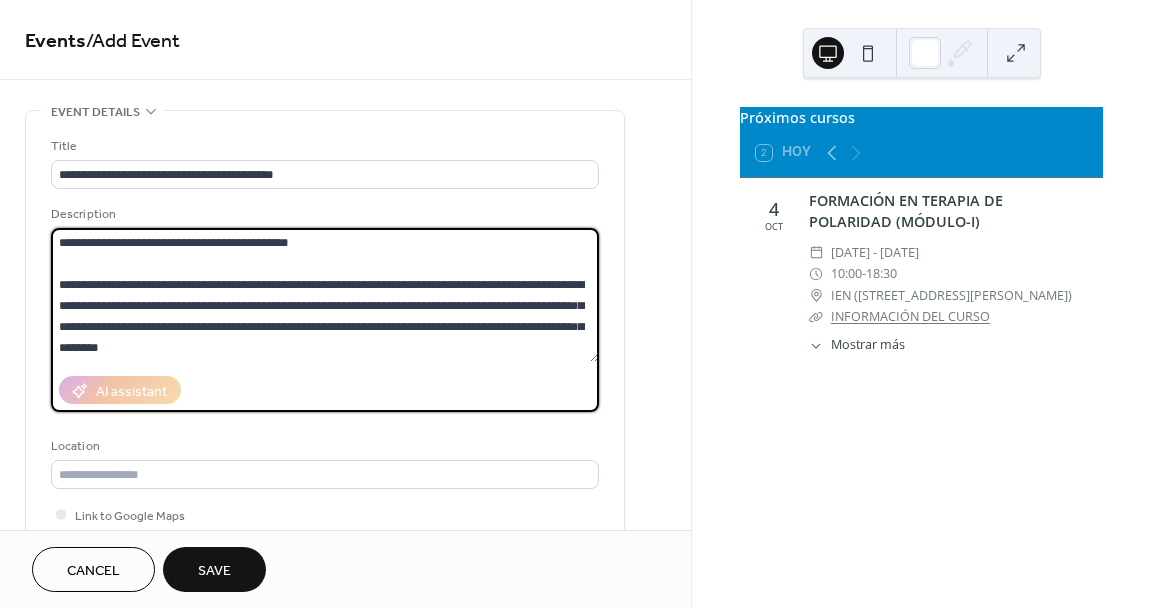 paste on "**********" 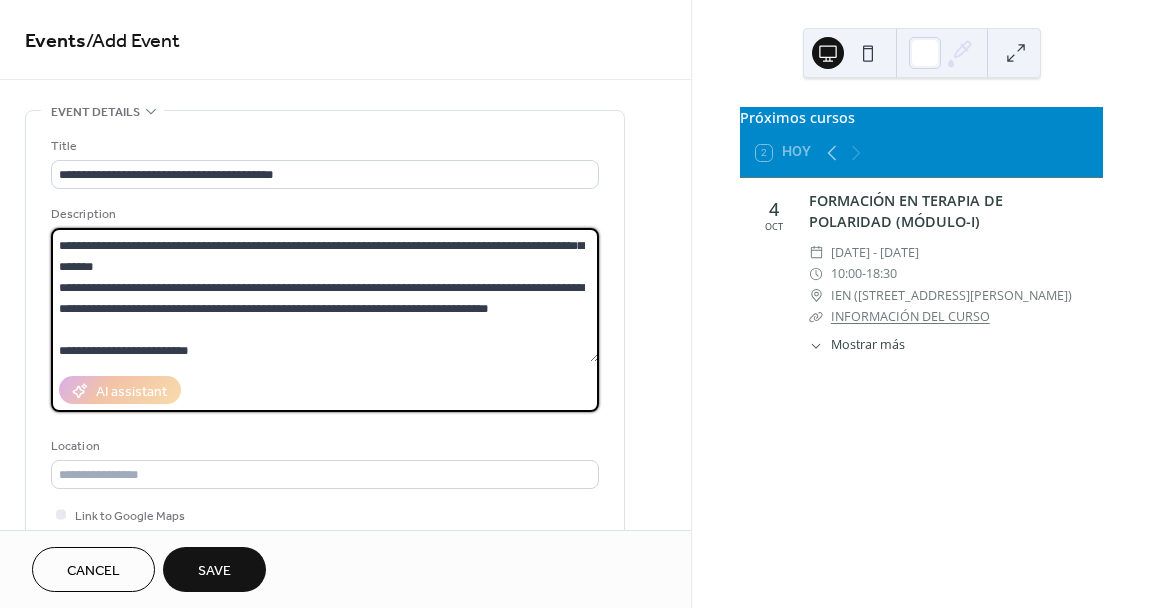 scroll, scrollTop: 1869, scrollLeft: 0, axis: vertical 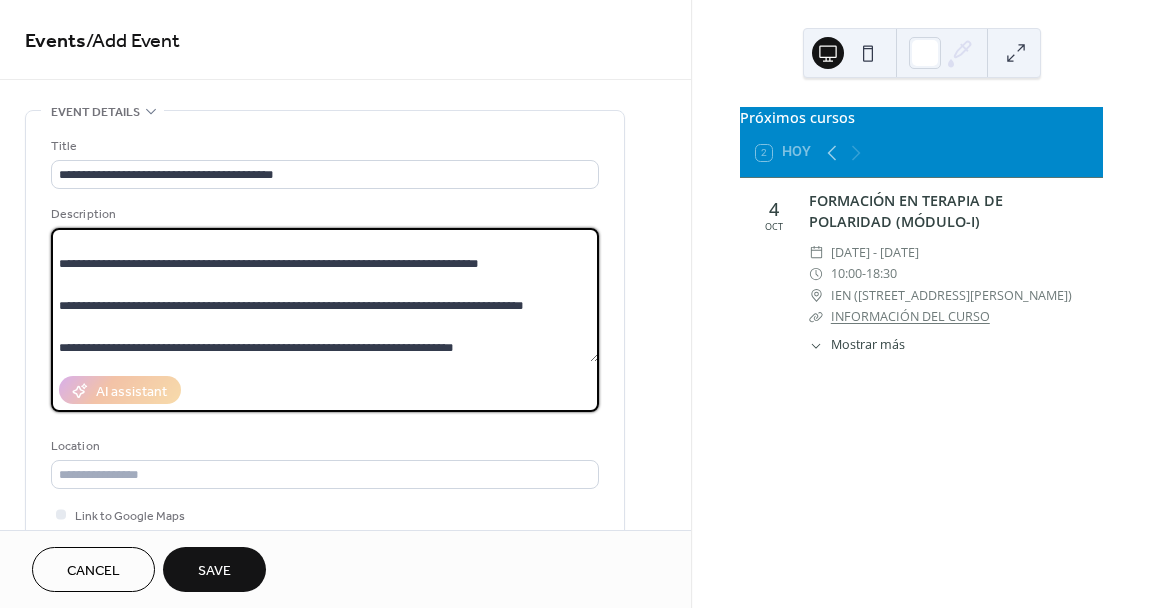 paste on "**********" 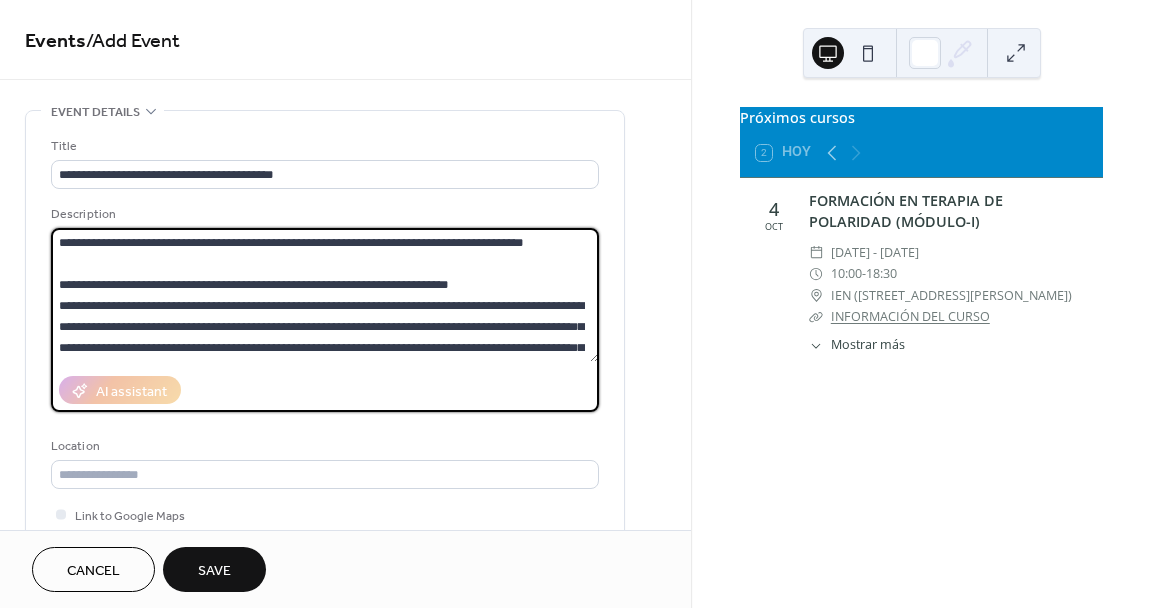 scroll, scrollTop: 2205, scrollLeft: 0, axis: vertical 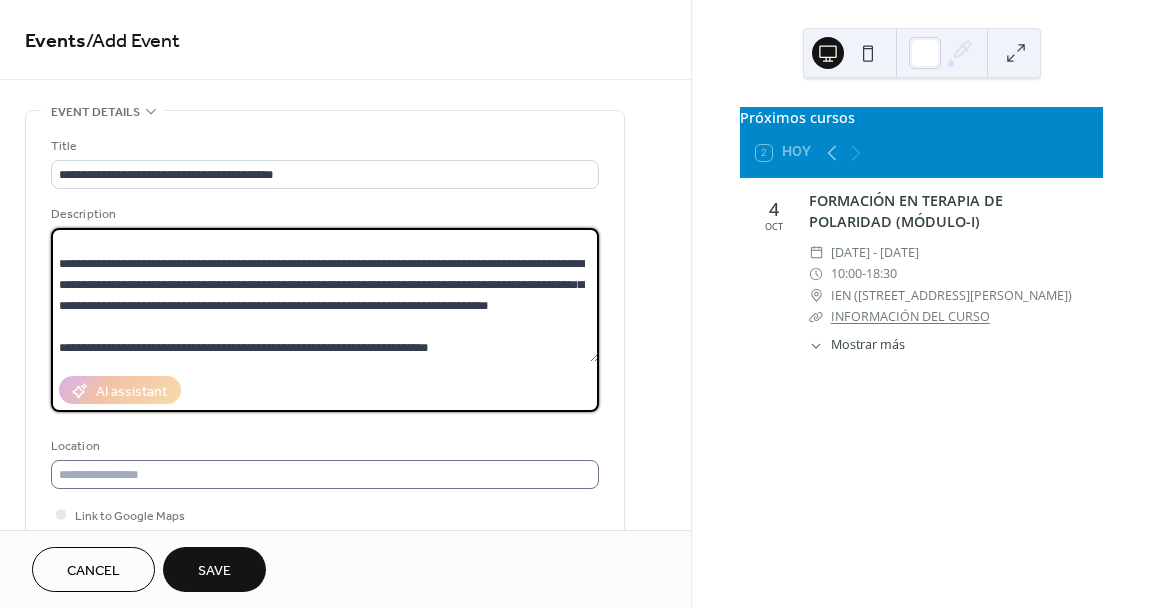 type on "**********" 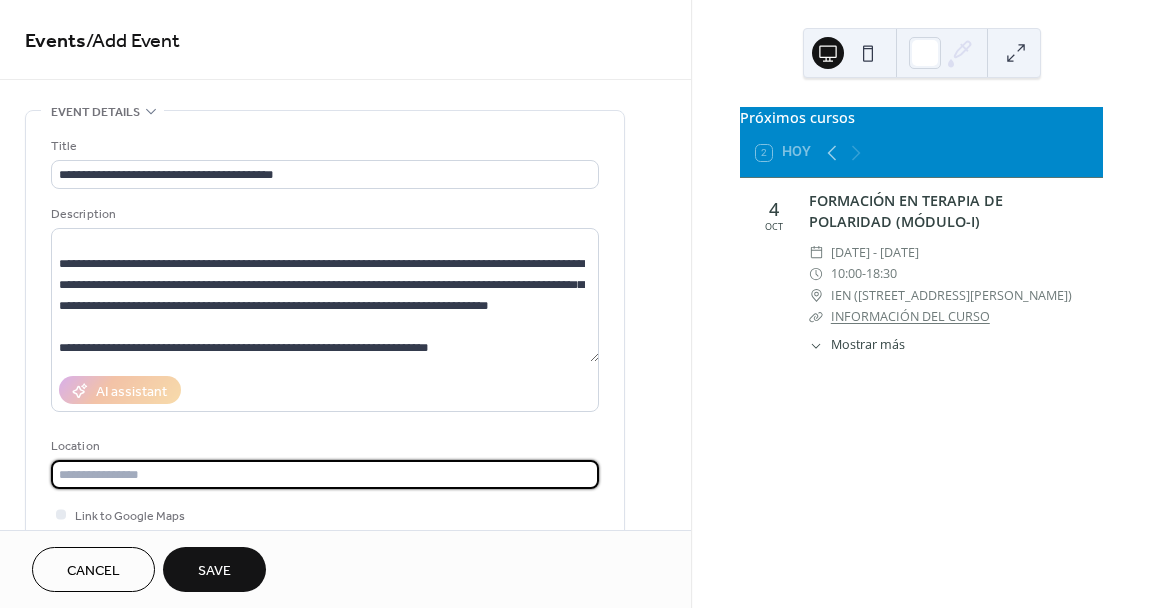 click at bounding box center [325, 474] 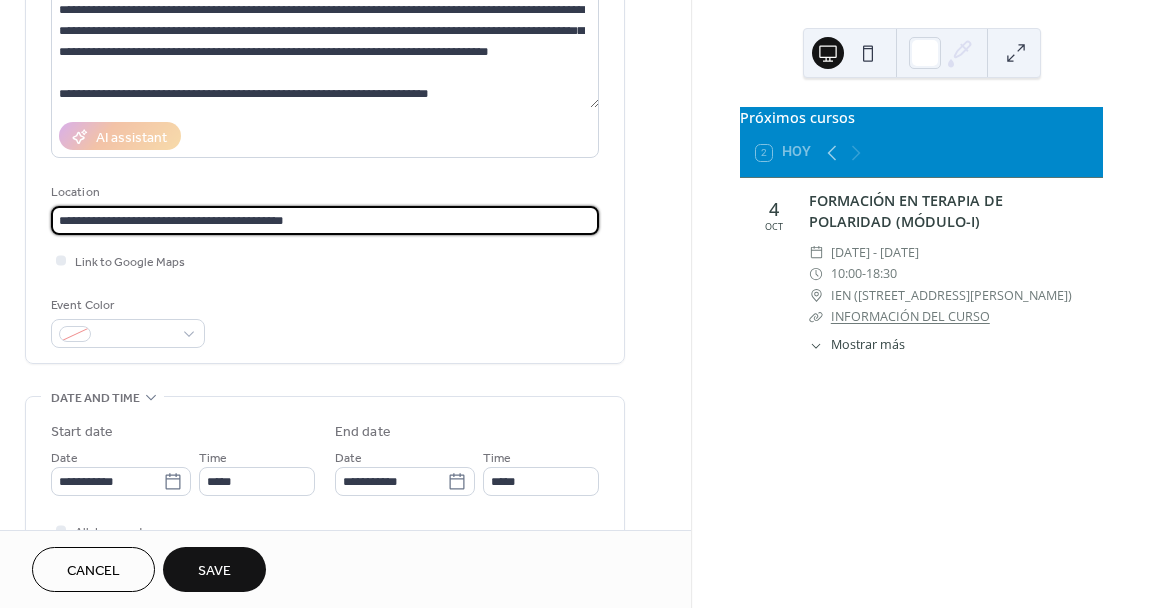 scroll, scrollTop: 280, scrollLeft: 0, axis: vertical 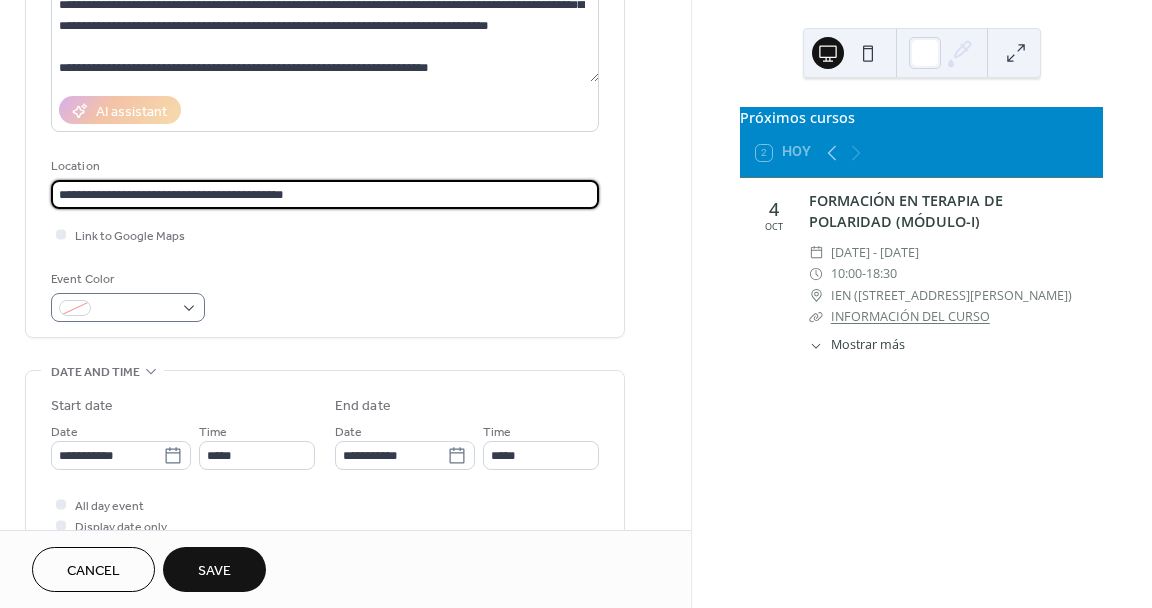 type on "**********" 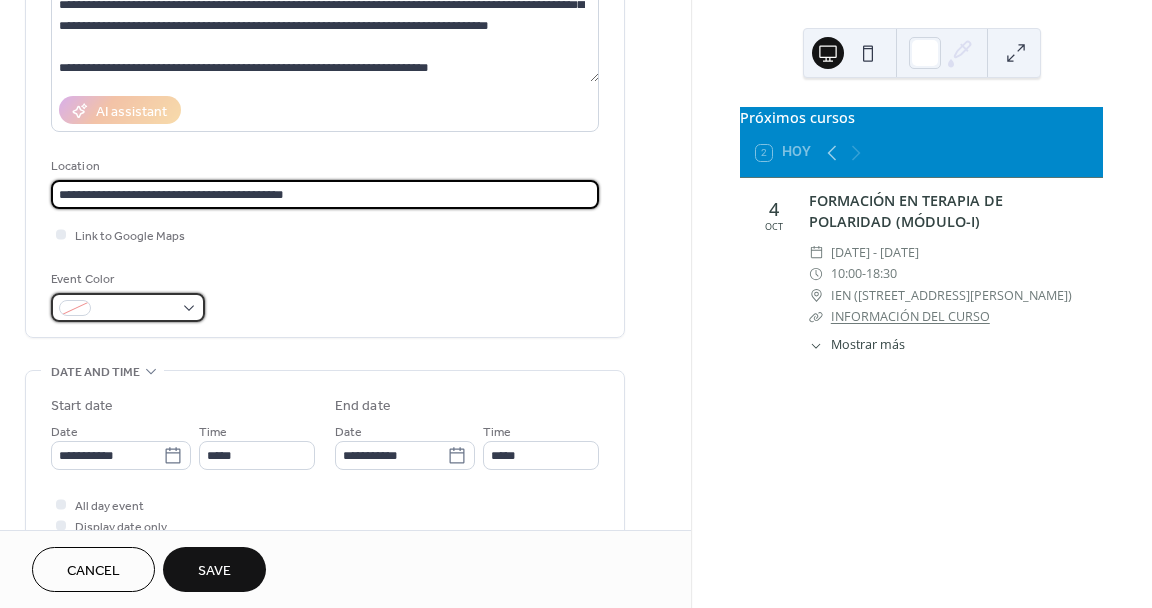 click at bounding box center [128, 307] 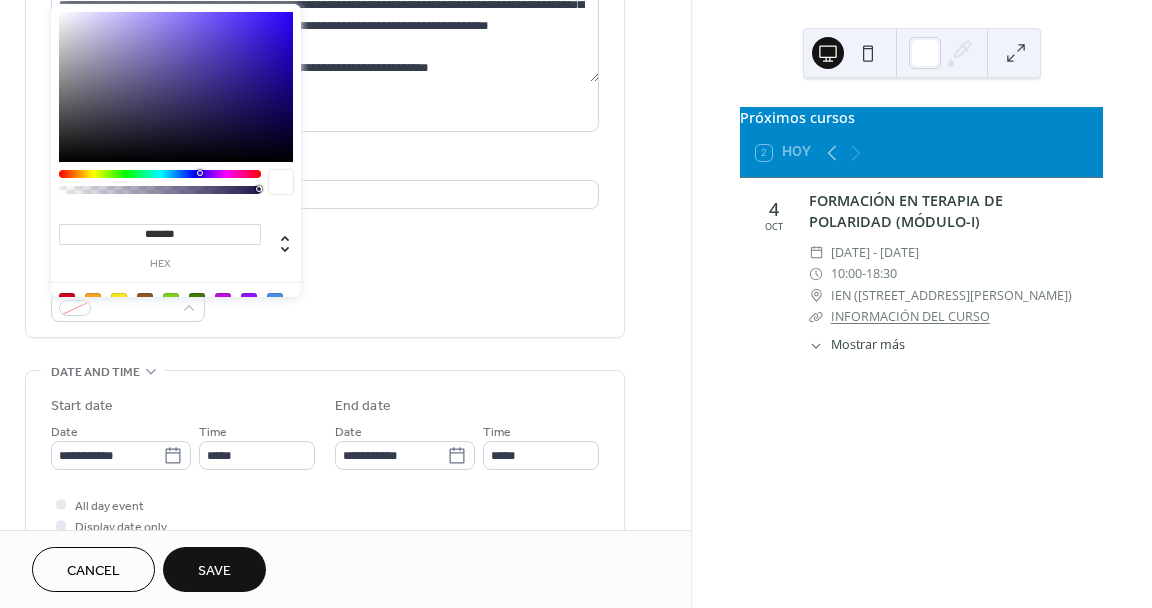 click at bounding box center [160, 174] 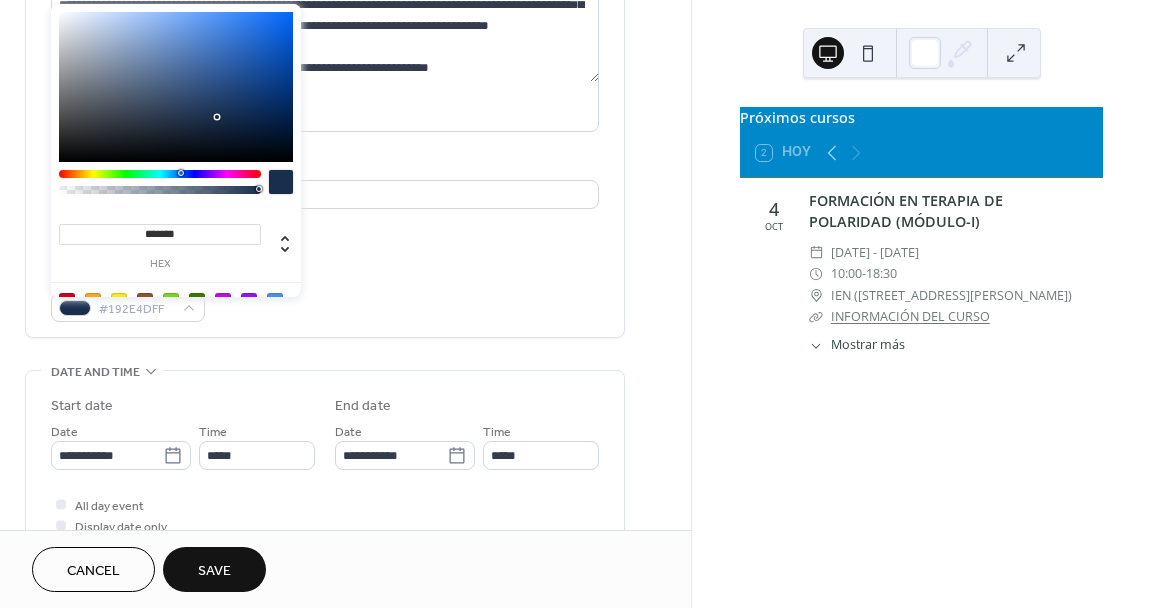 click at bounding box center (160, 174) 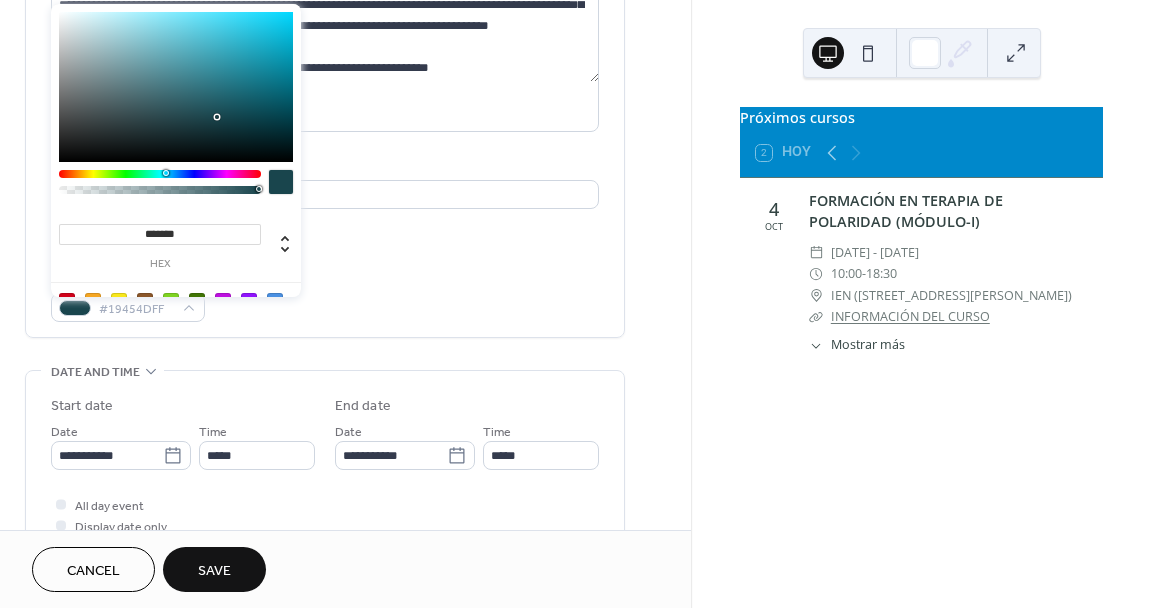 drag, startPoint x: 280, startPoint y: 21, endPoint x: 282, endPoint y: 41, distance: 20.09975 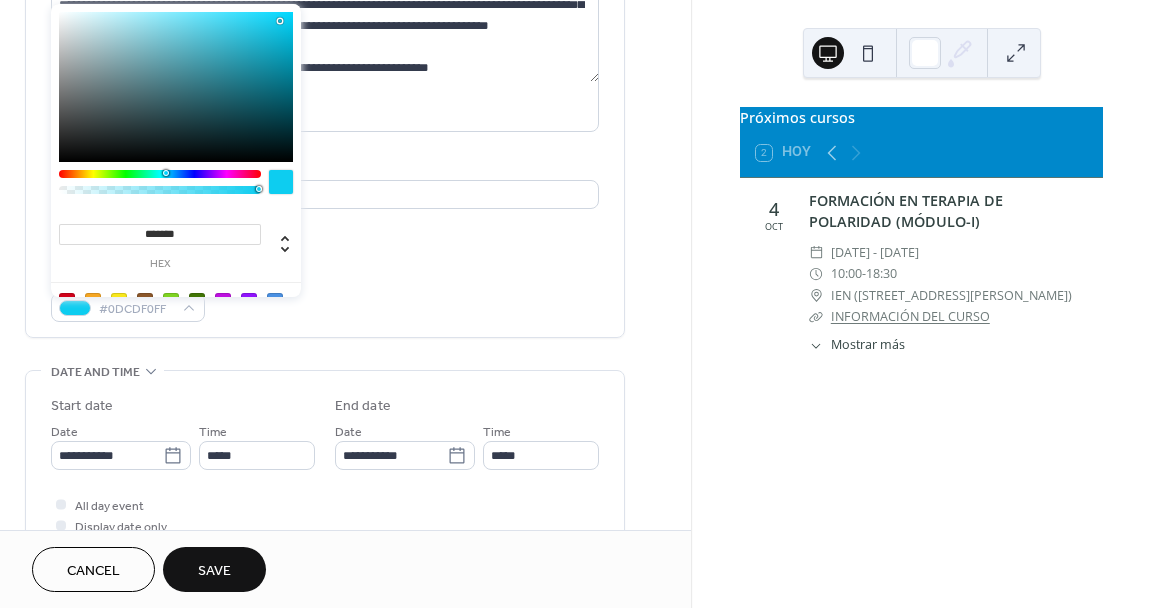 scroll, scrollTop: 306, scrollLeft: 0, axis: vertical 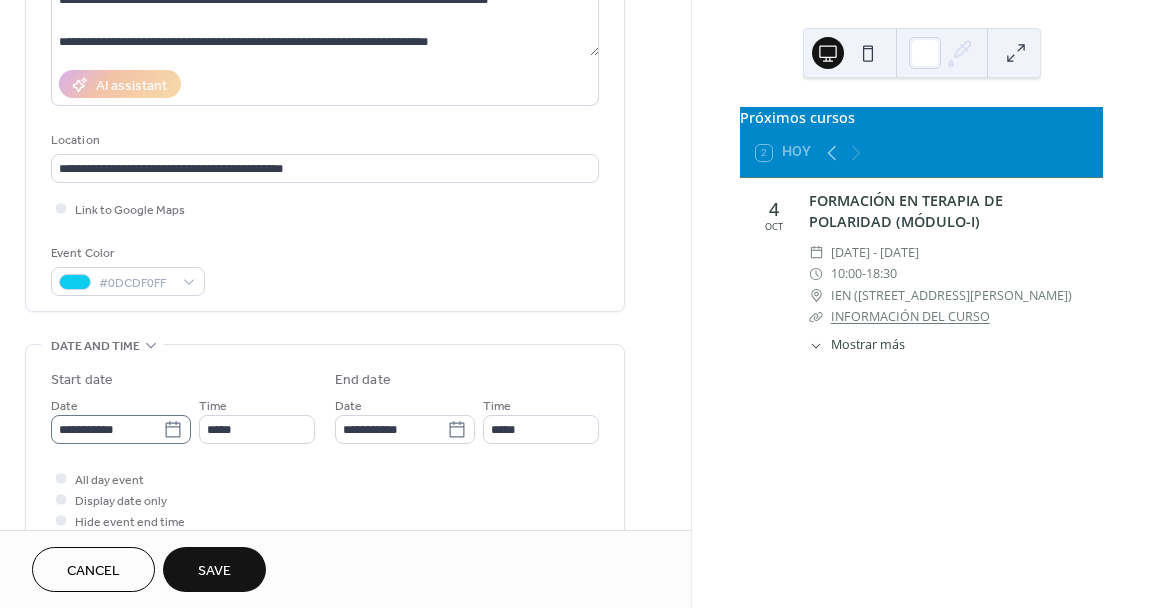 click 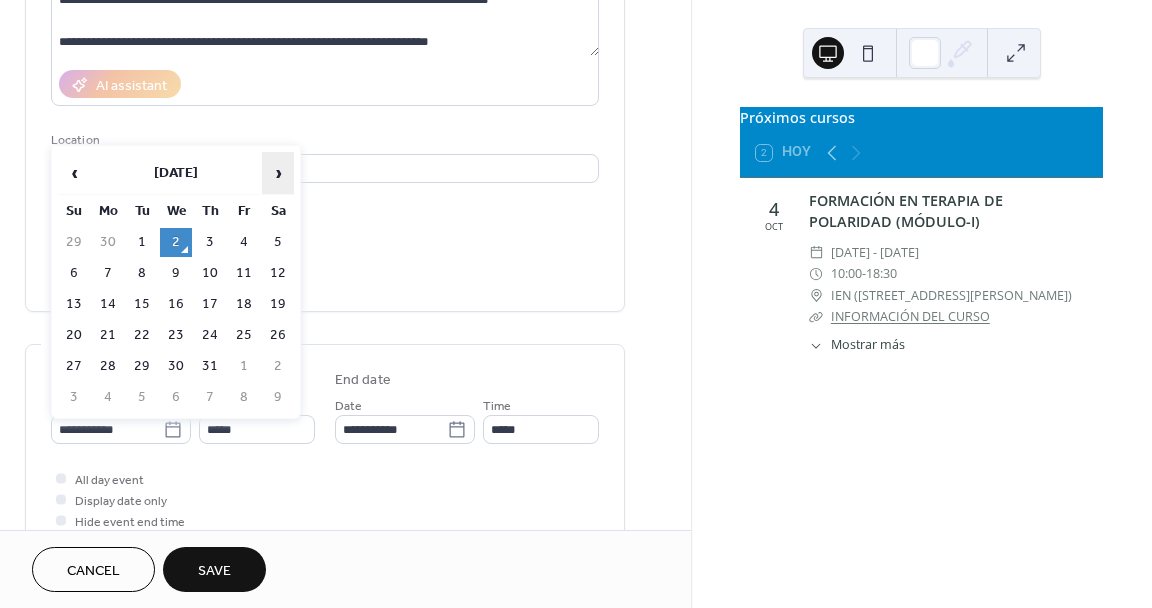click on "›" at bounding box center [278, 173] 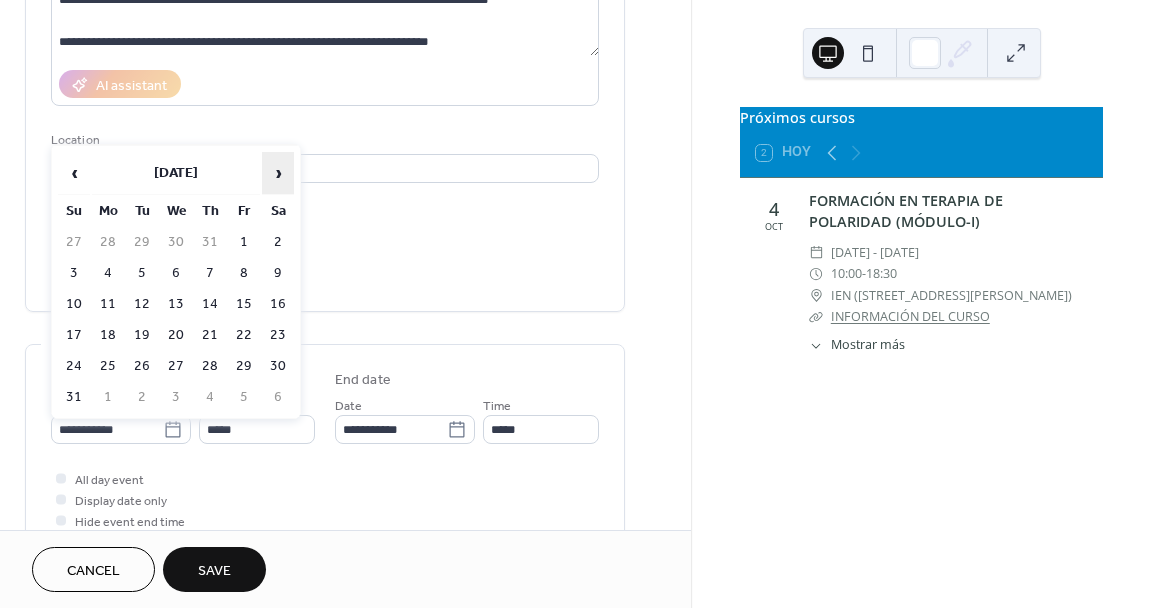 click on "›" at bounding box center (278, 173) 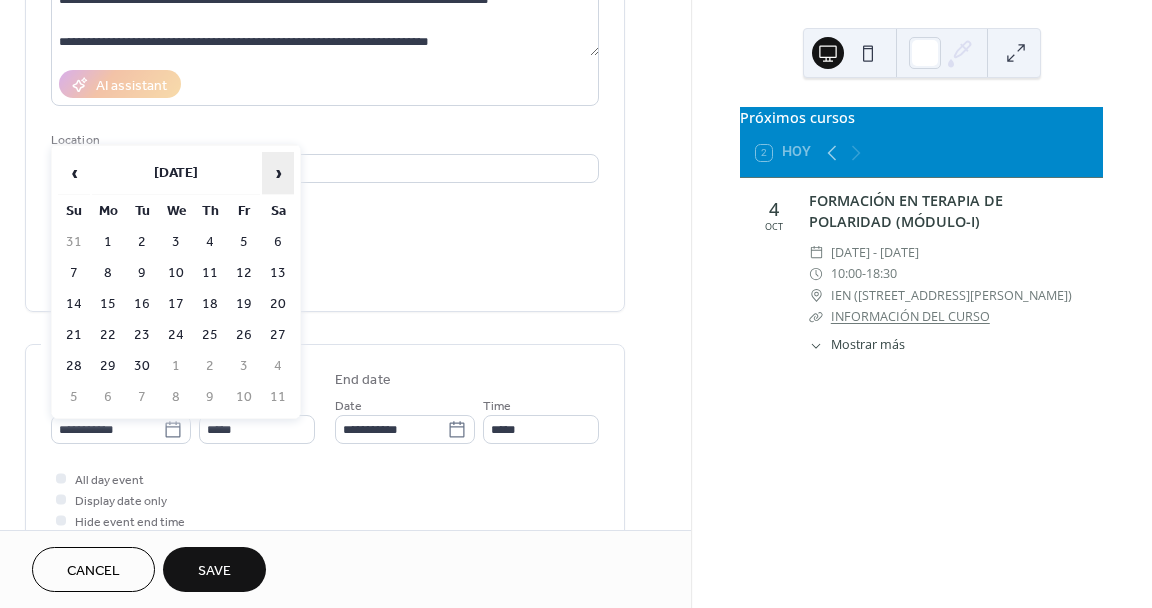 click on "›" at bounding box center (278, 173) 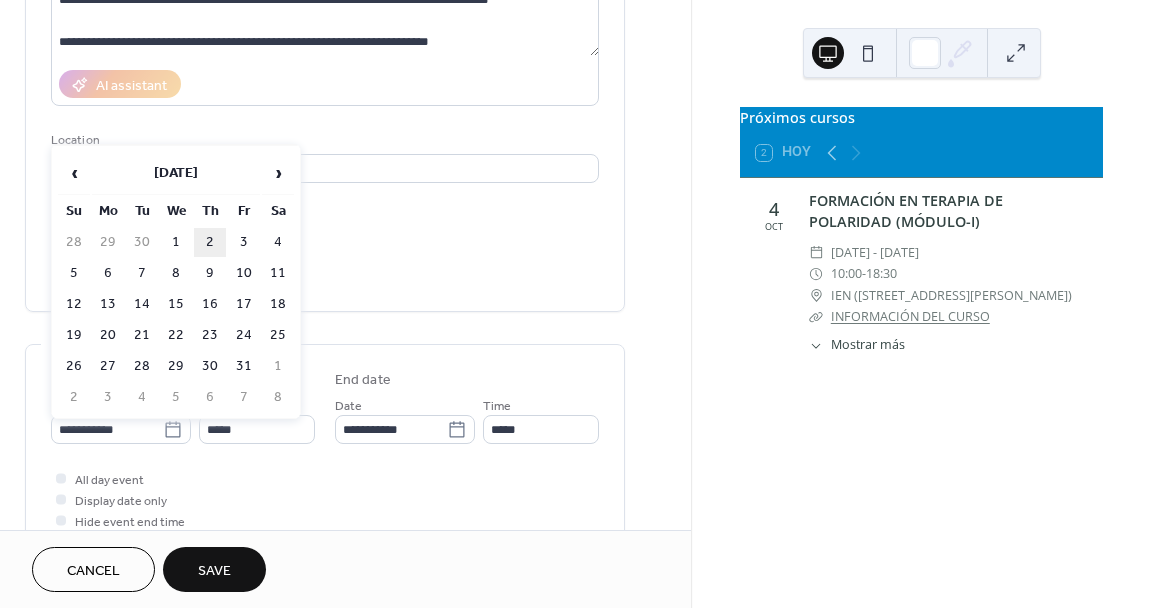 click on "2" at bounding box center [210, 242] 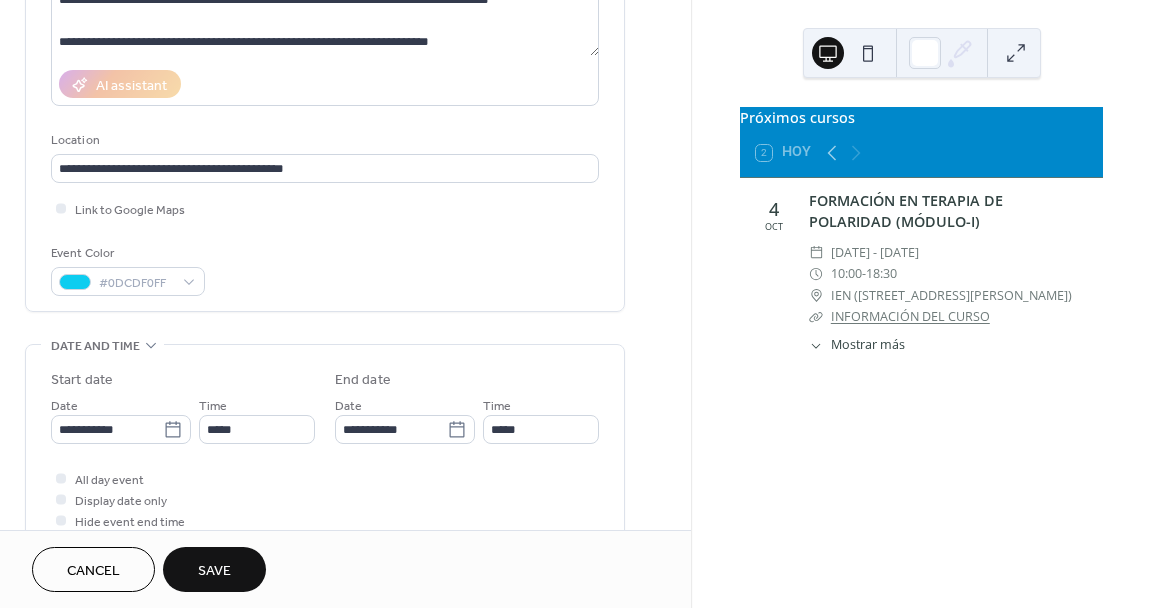 type on "**********" 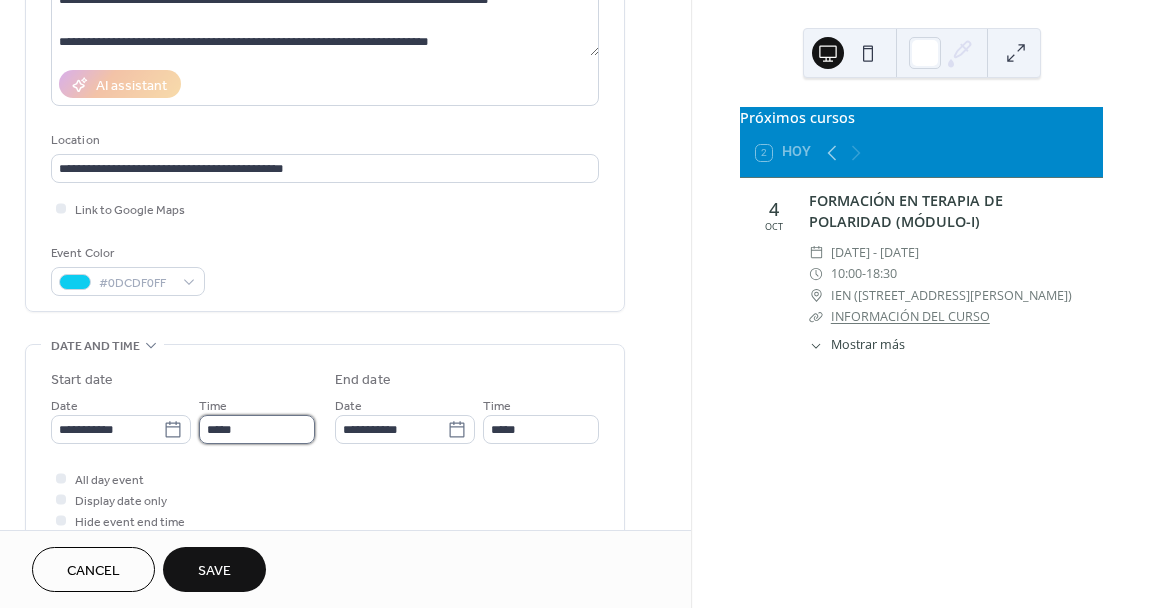 click on "*****" at bounding box center [257, 429] 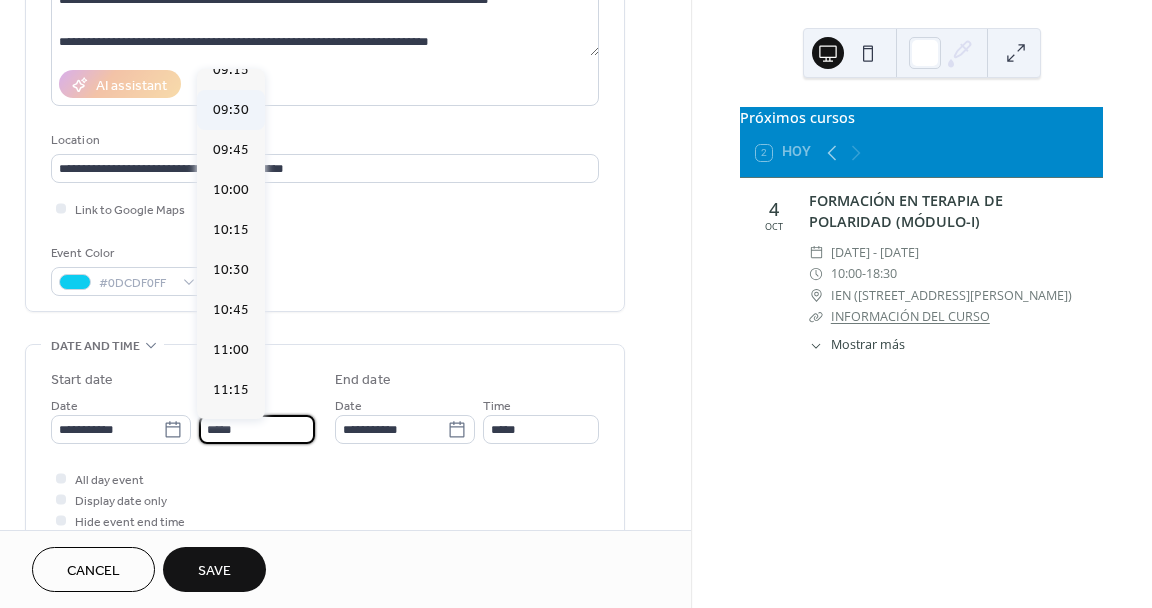 scroll, scrollTop: 1355, scrollLeft: 0, axis: vertical 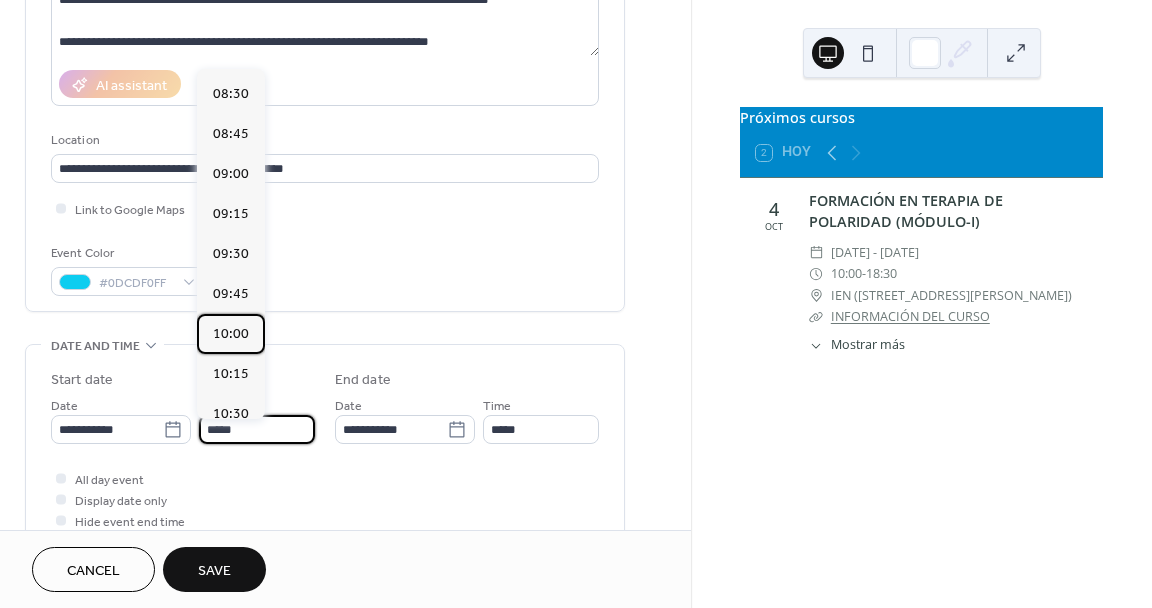 click on "10:00" at bounding box center [231, 334] 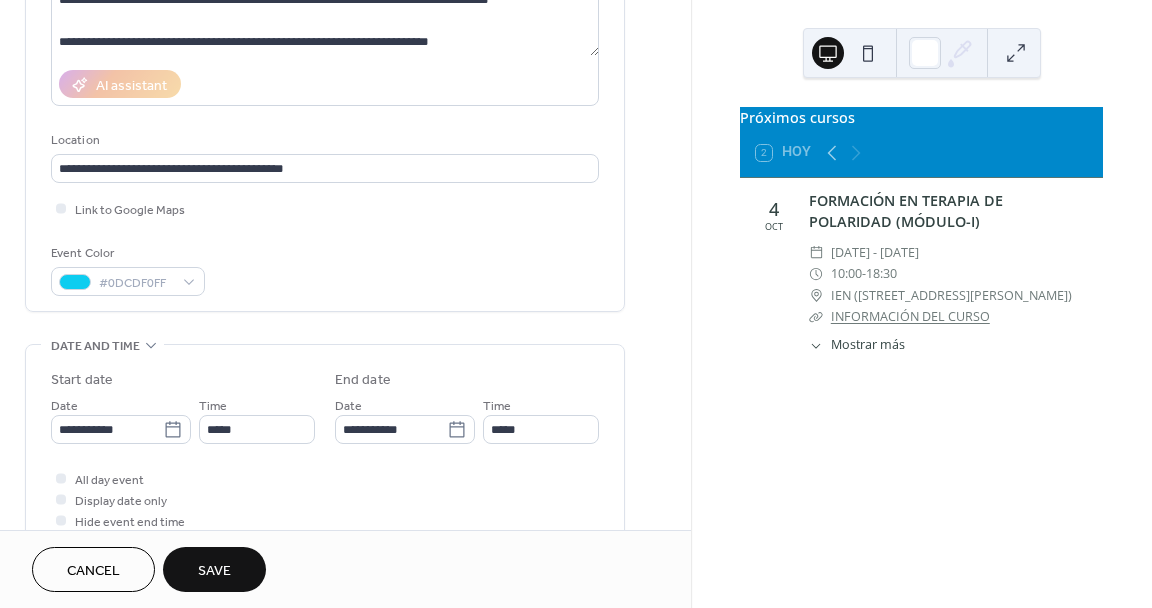 type on "*****" 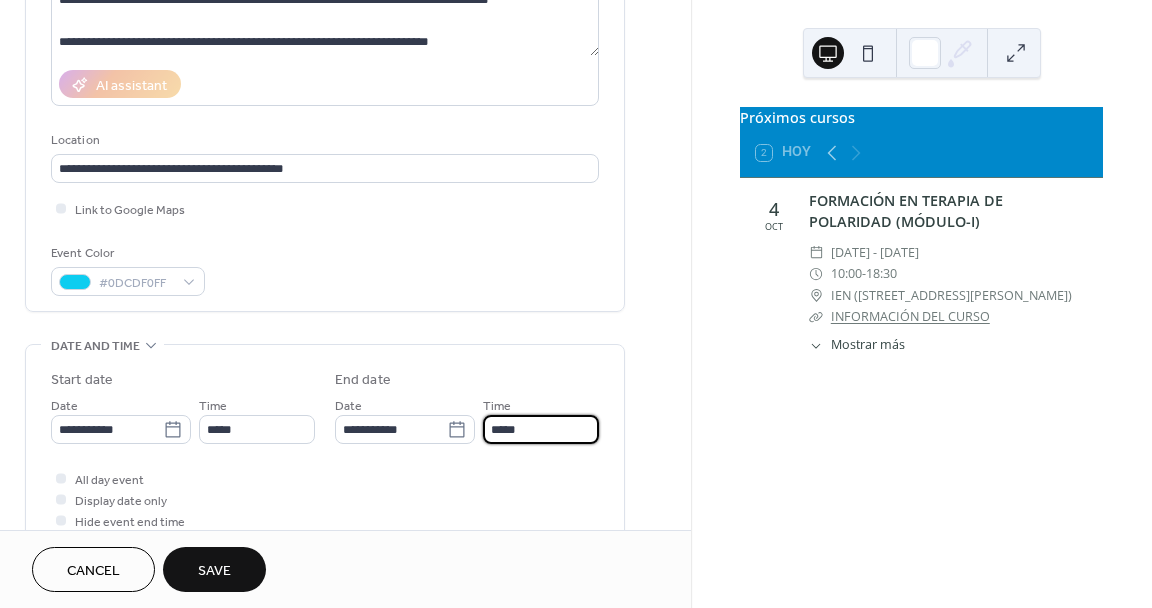 click on "*****" at bounding box center [541, 429] 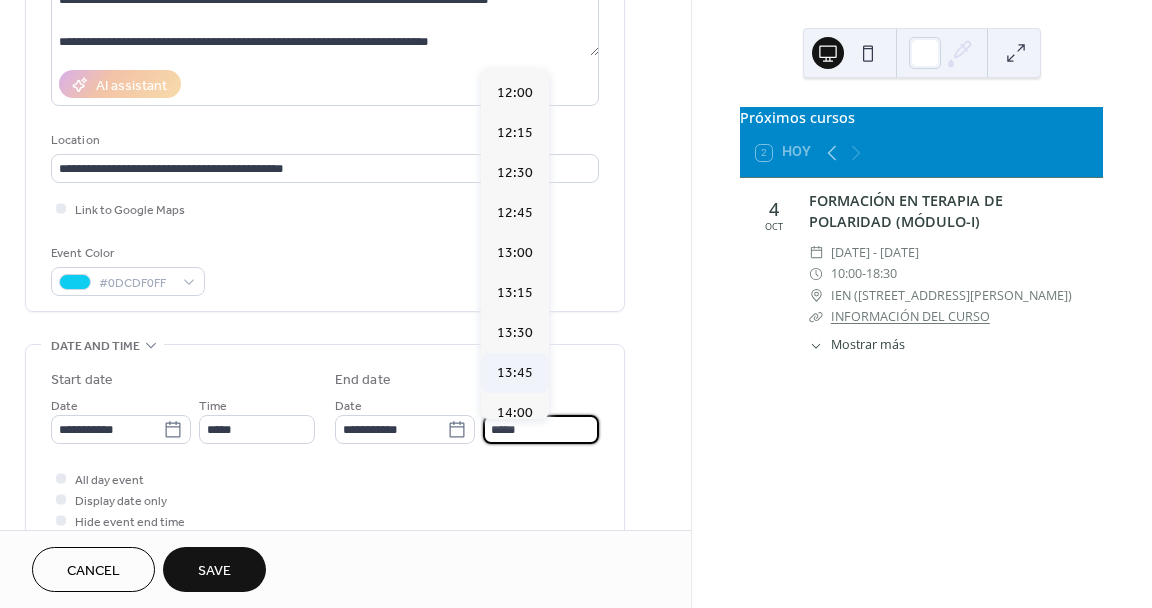 scroll, scrollTop: 598, scrollLeft: 0, axis: vertical 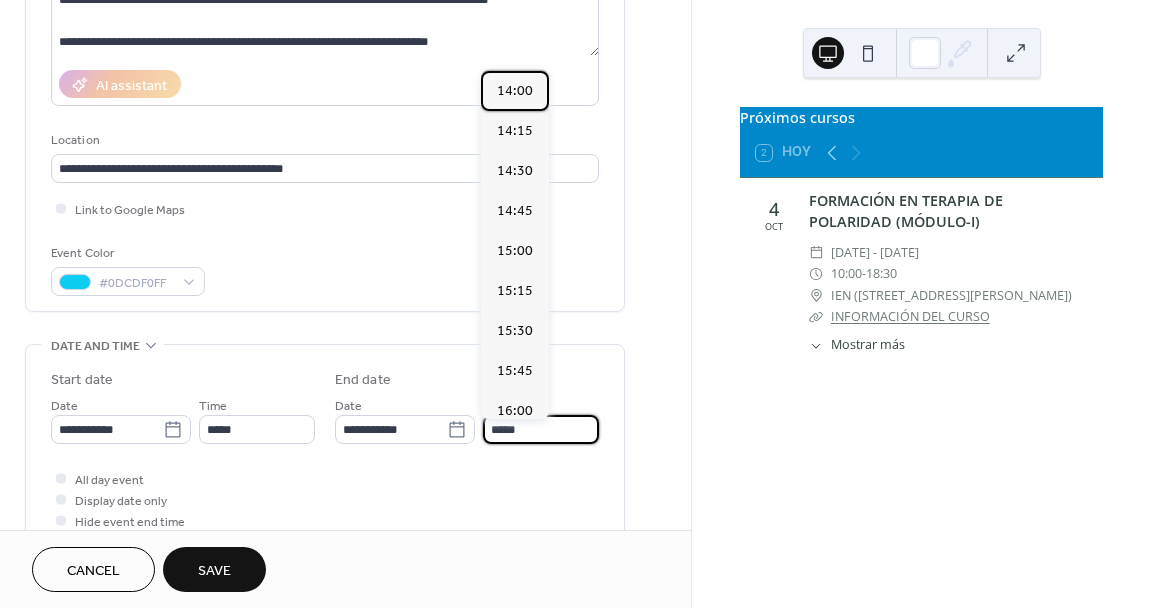 drag, startPoint x: 519, startPoint y: 92, endPoint x: 472, endPoint y: 501, distance: 411.69162 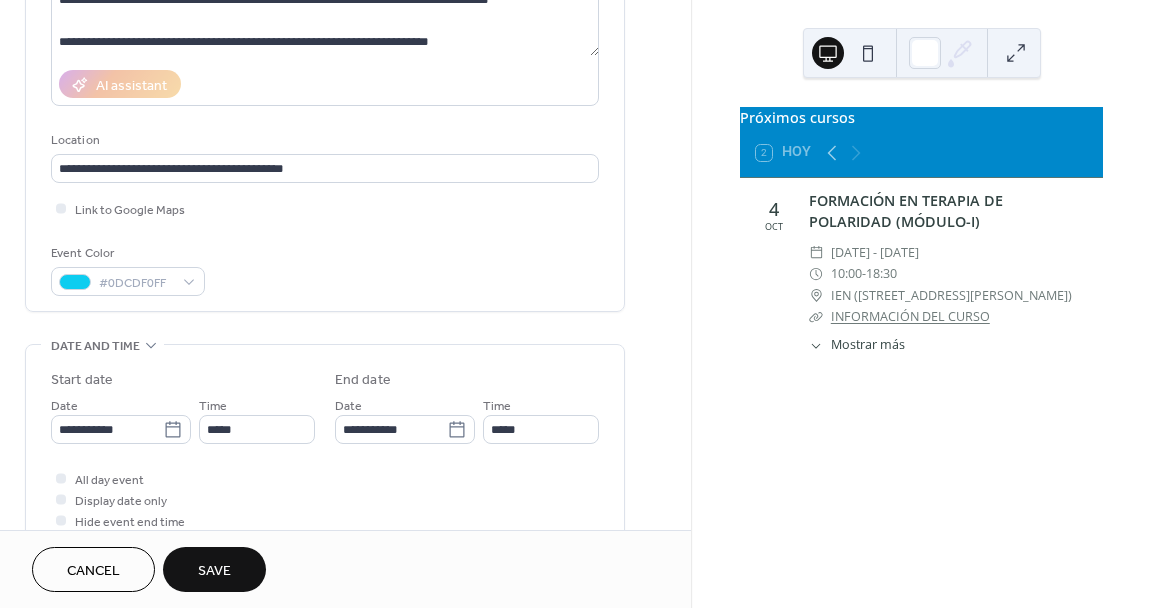 type on "*****" 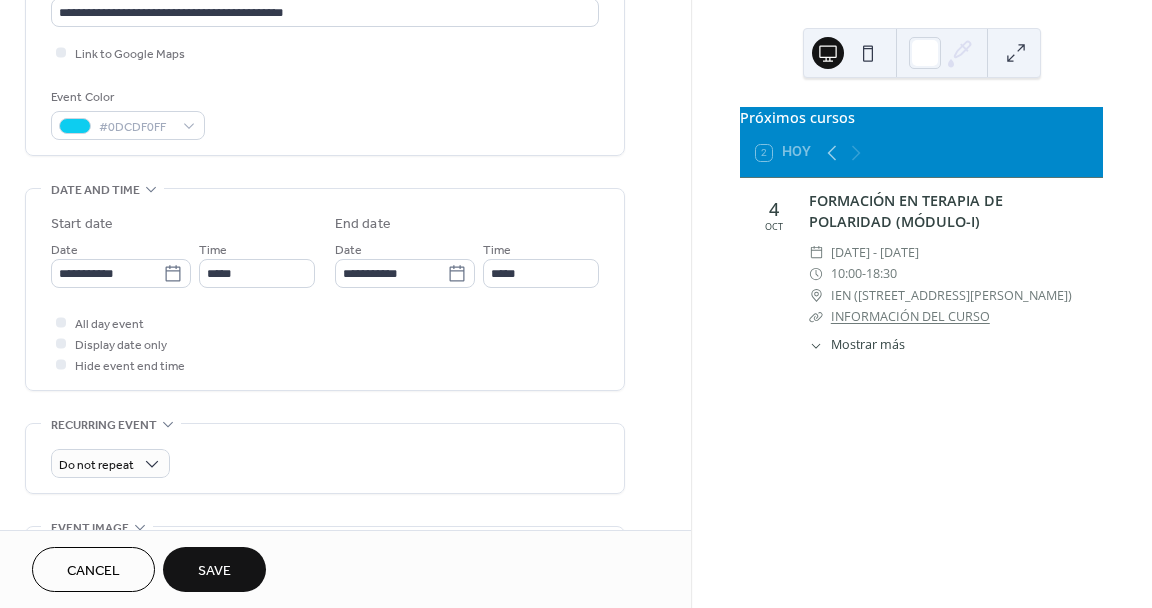 scroll, scrollTop: 475, scrollLeft: 0, axis: vertical 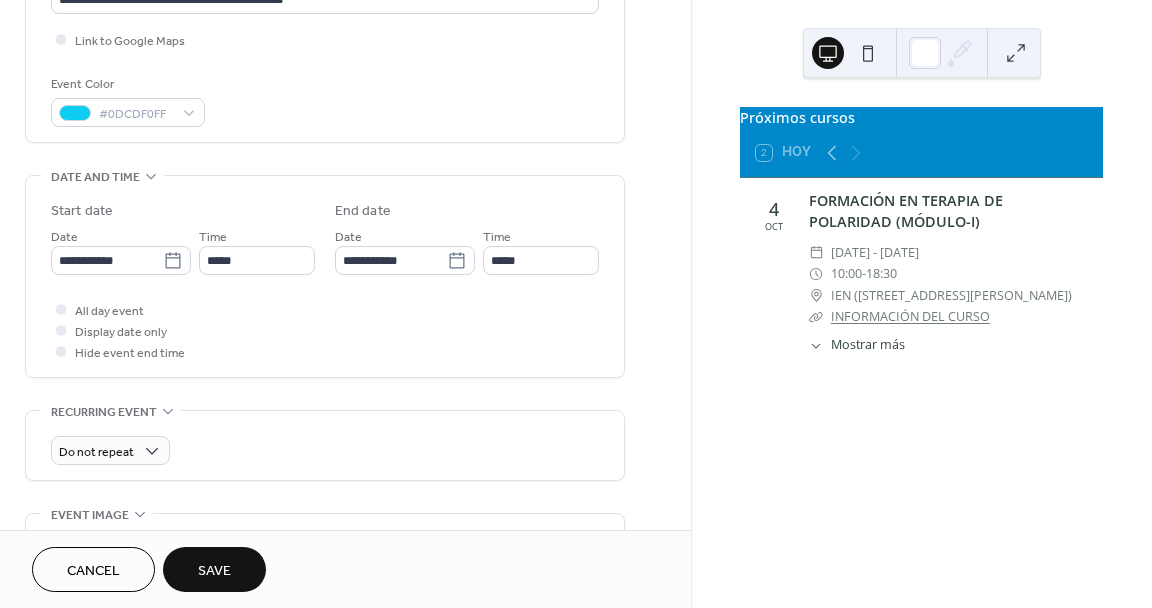click on "Save" at bounding box center [214, 571] 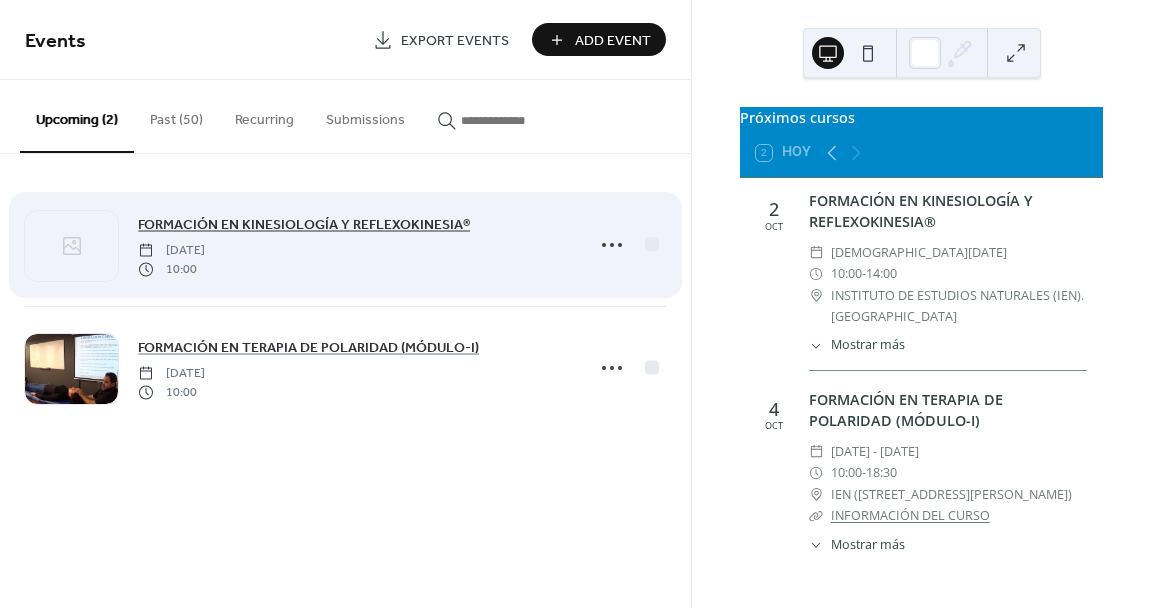 click on "FORMACIÓN EN KINESIOLOGÍA Y REFLEXOKINESIA®" at bounding box center (304, 225) 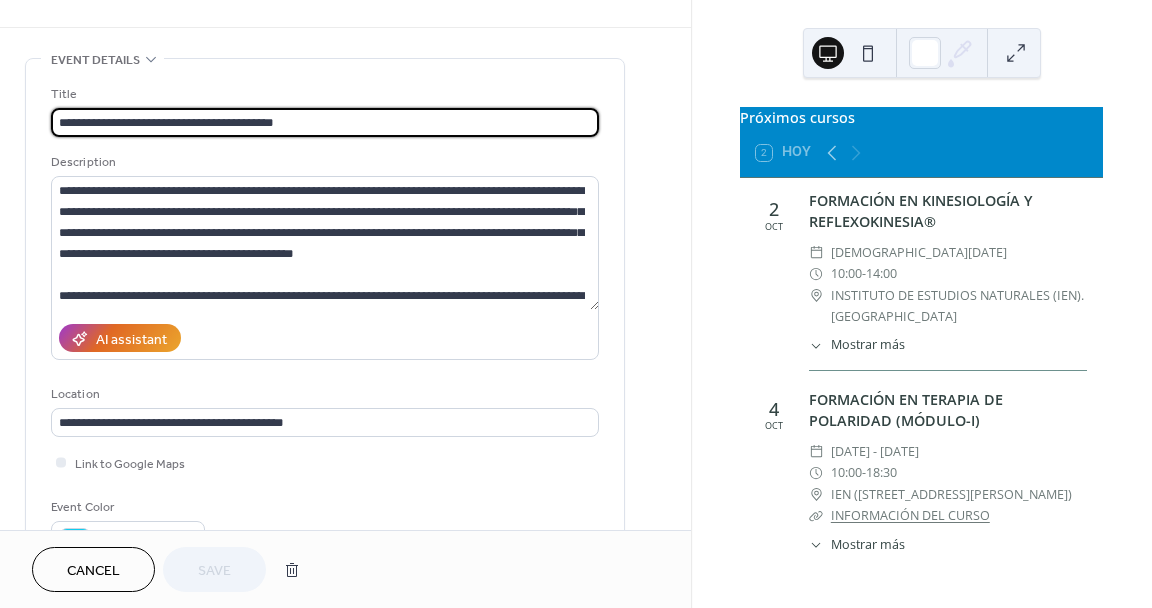scroll, scrollTop: 111, scrollLeft: 0, axis: vertical 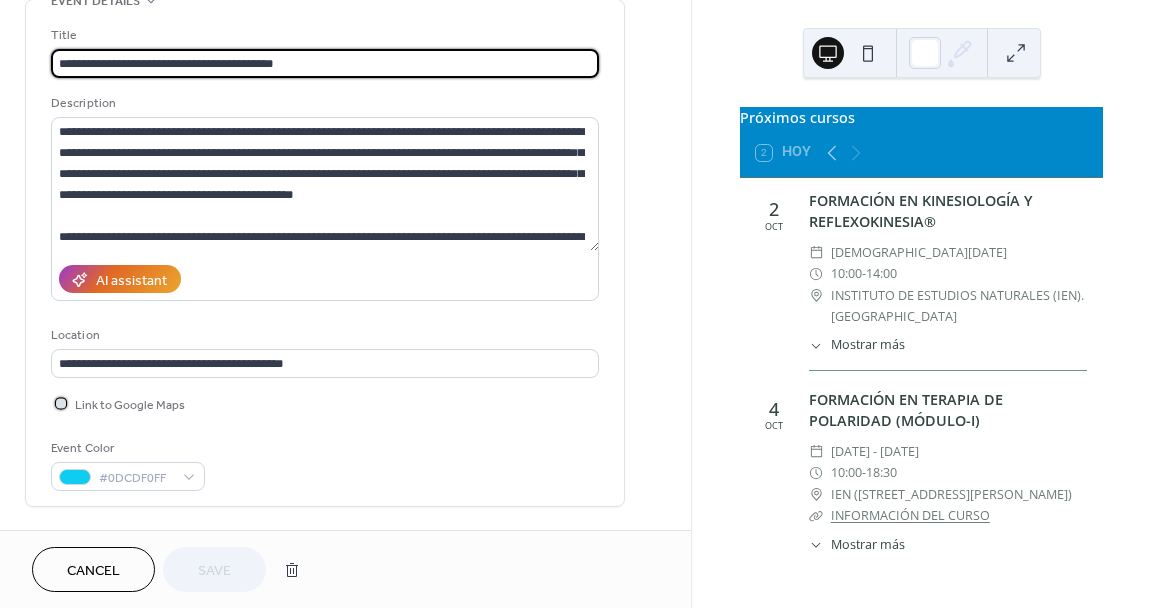 click on "Link to Google Maps" at bounding box center (130, 405) 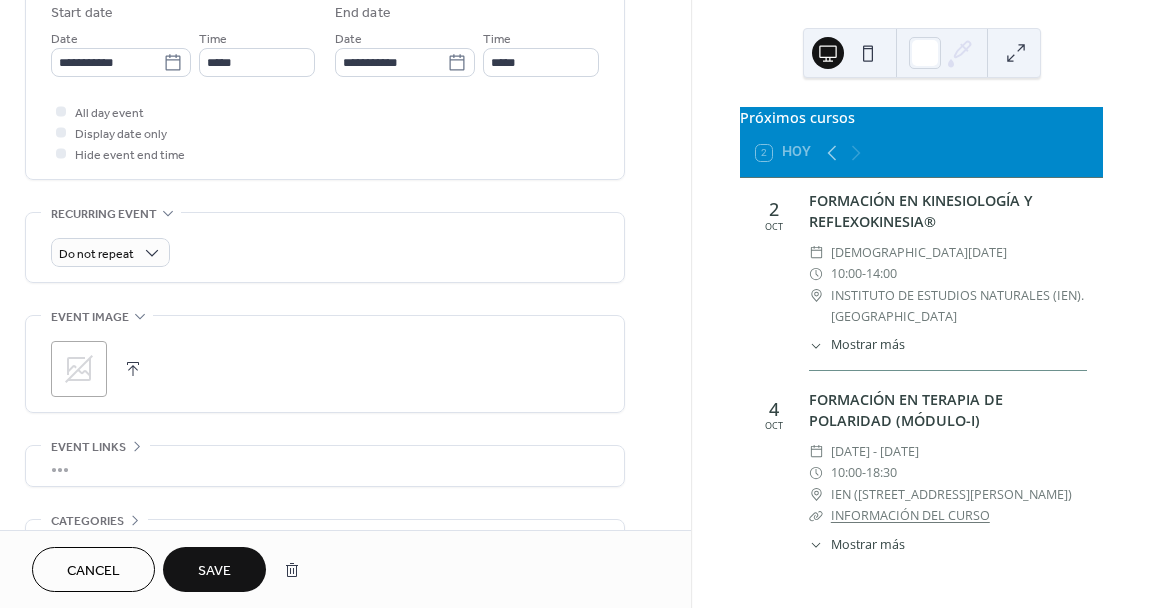 scroll, scrollTop: 699, scrollLeft: 0, axis: vertical 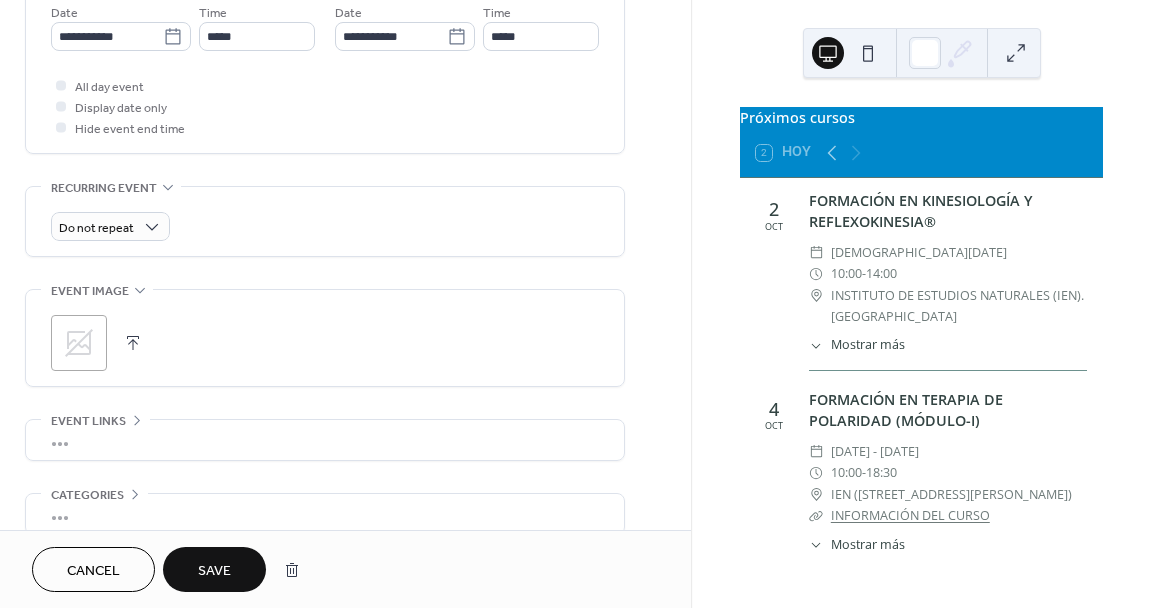 click 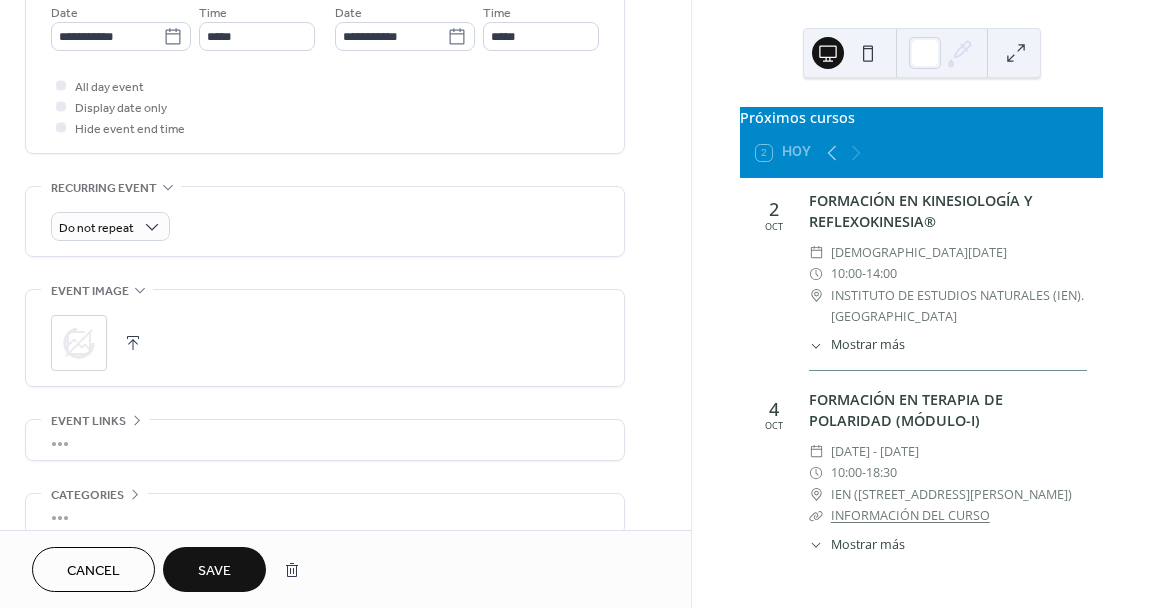 click at bounding box center [133, 343] 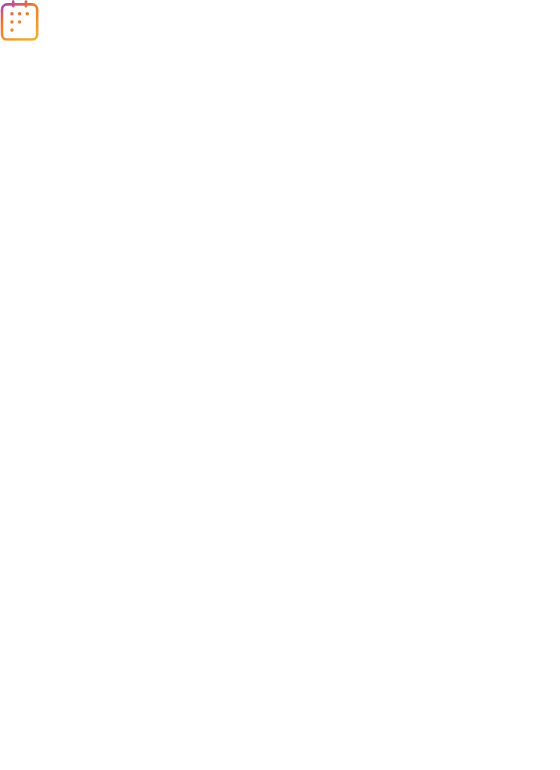 scroll, scrollTop: 0, scrollLeft: 0, axis: both 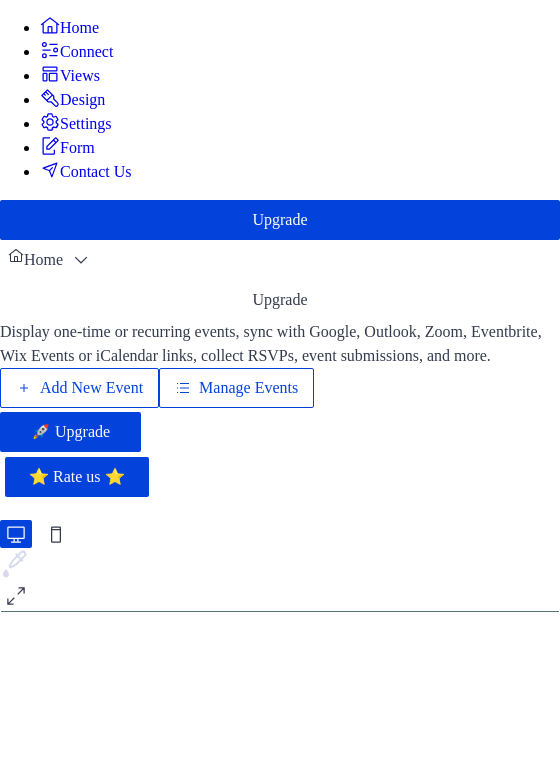 click on "Add New Event Manage Events 🚀 Upgrade" at bounding box center (280, 410) 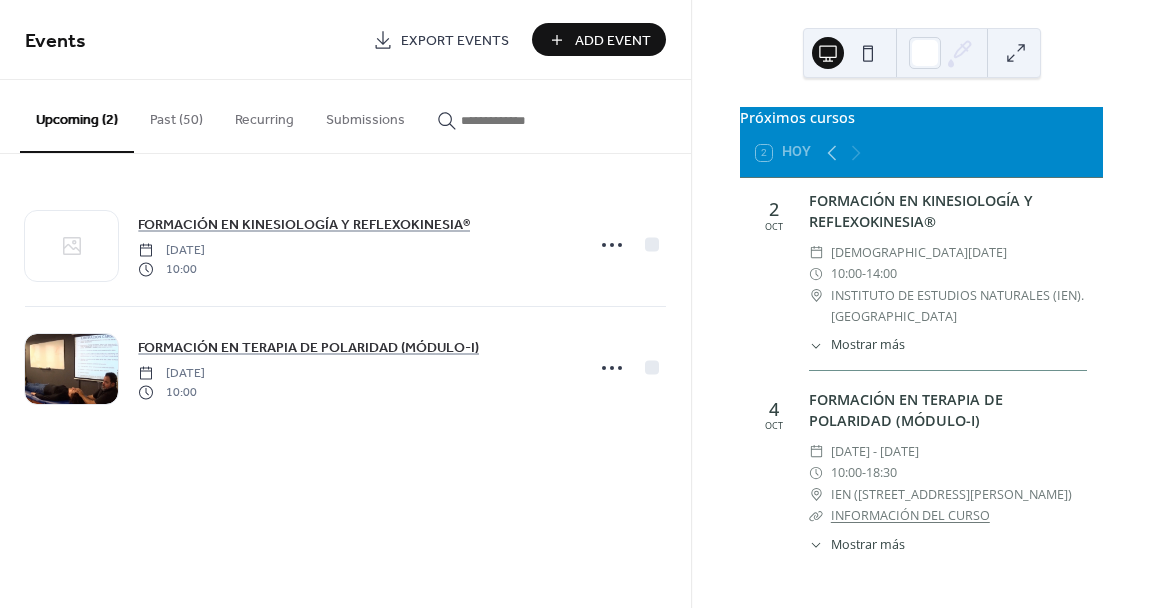 scroll, scrollTop: 0, scrollLeft: 0, axis: both 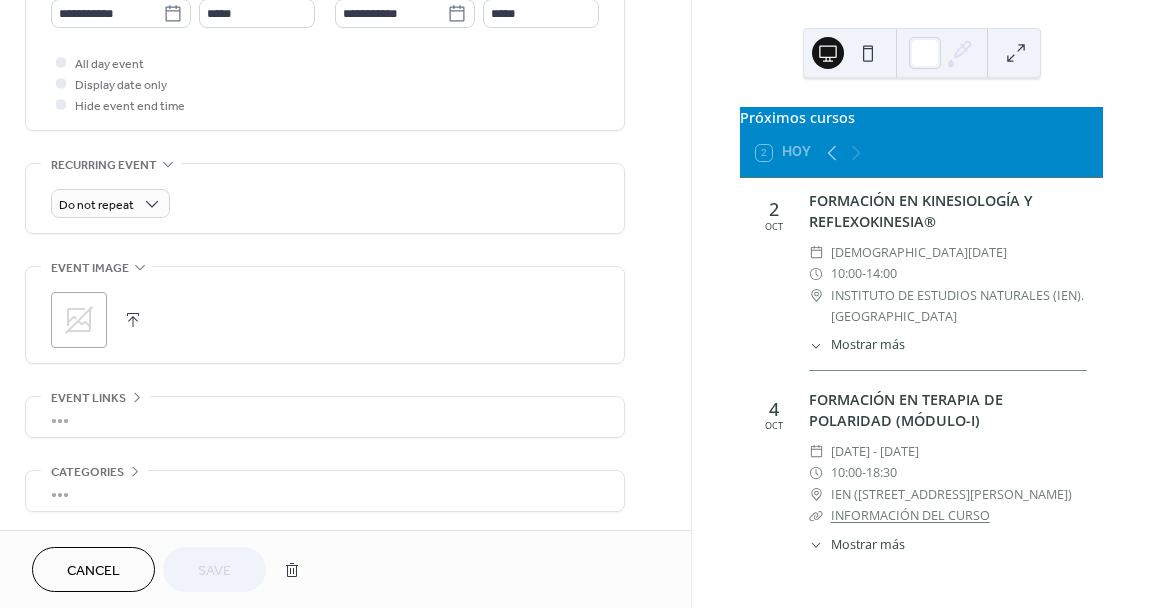 click at bounding box center (133, 320) 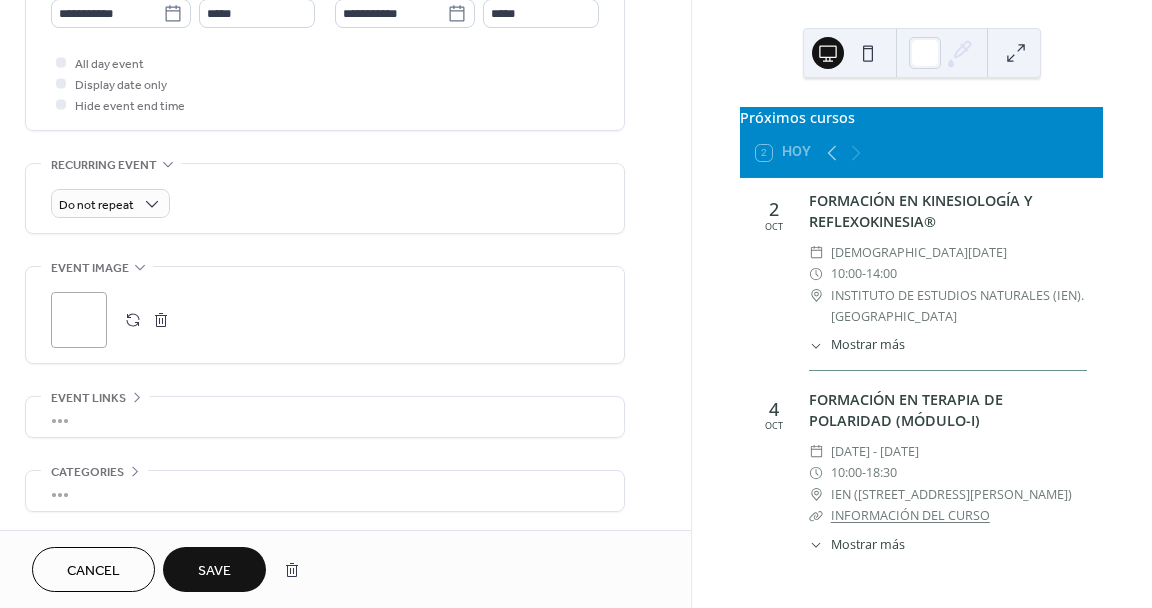 click on "•••" at bounding box center (325, 417) 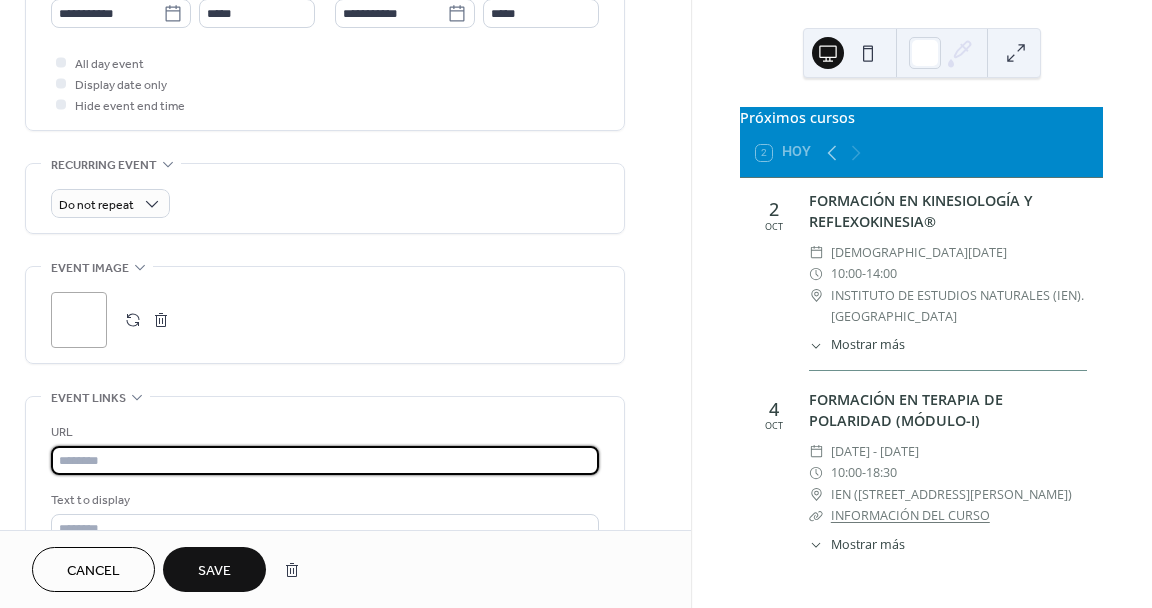 click at bounding box center (325, 460) 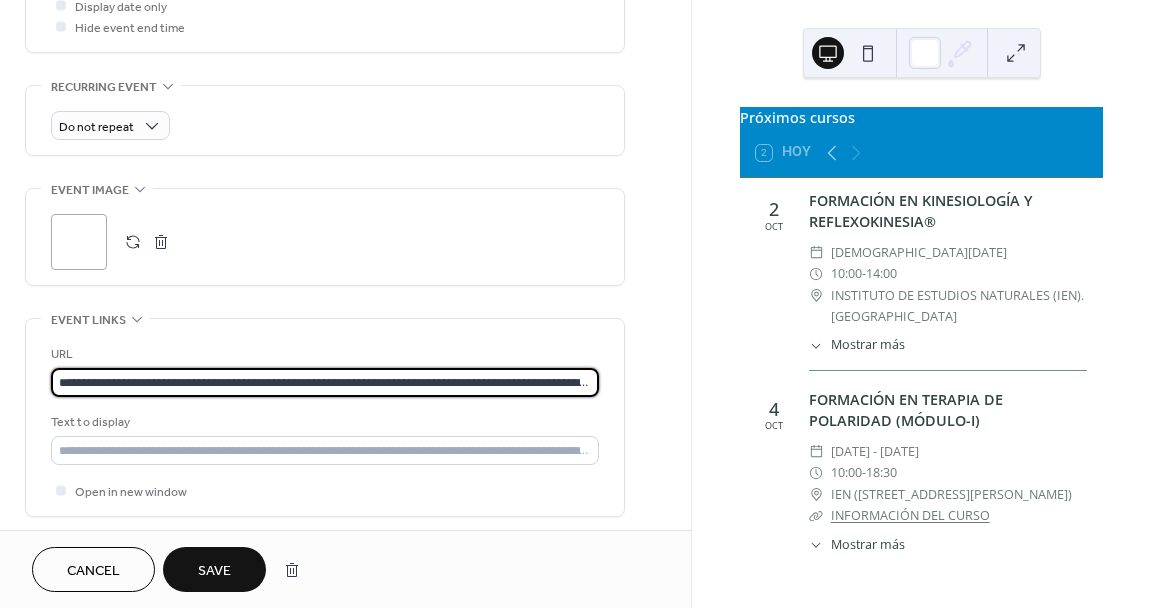 scroll, scrollTop: 813, scrollLeft: 0, axis: vertical 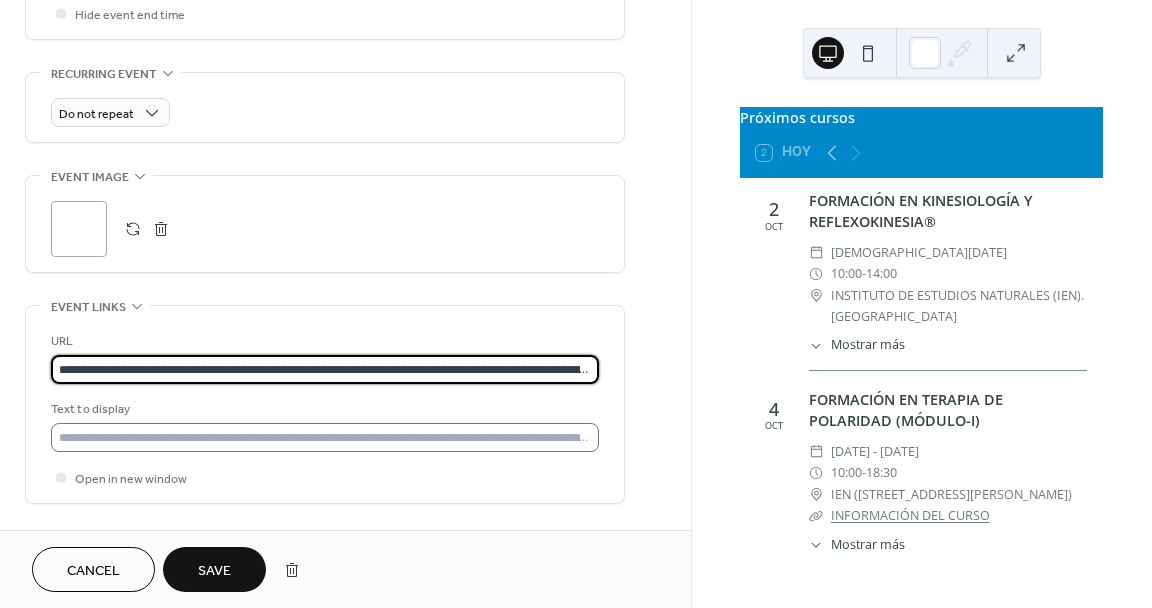 type on "**********" 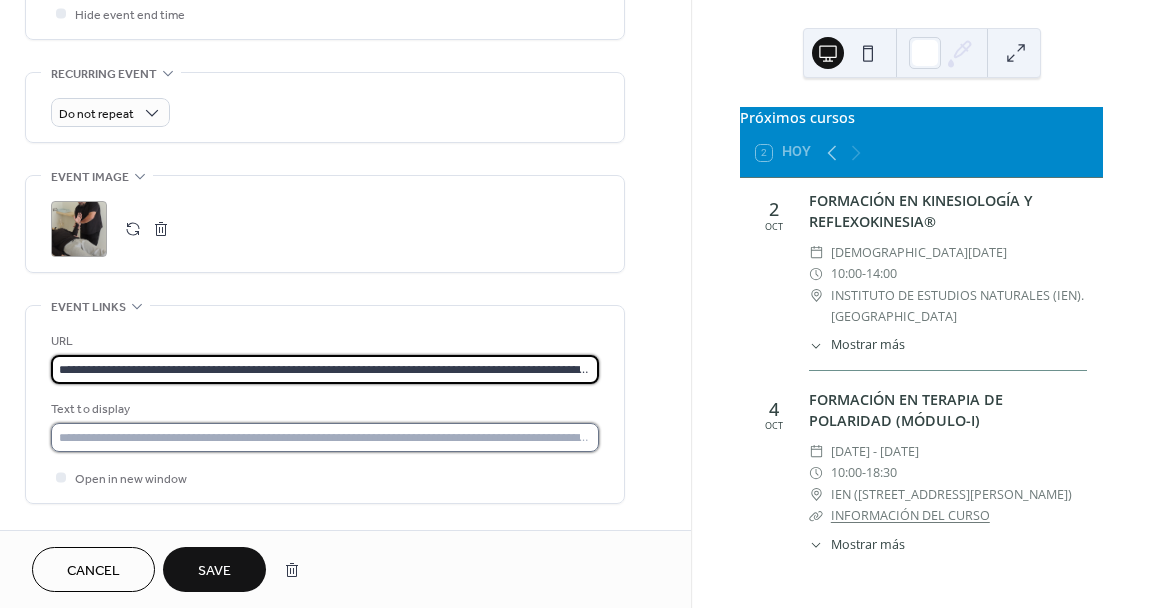 click at bounding box center [325, 437] 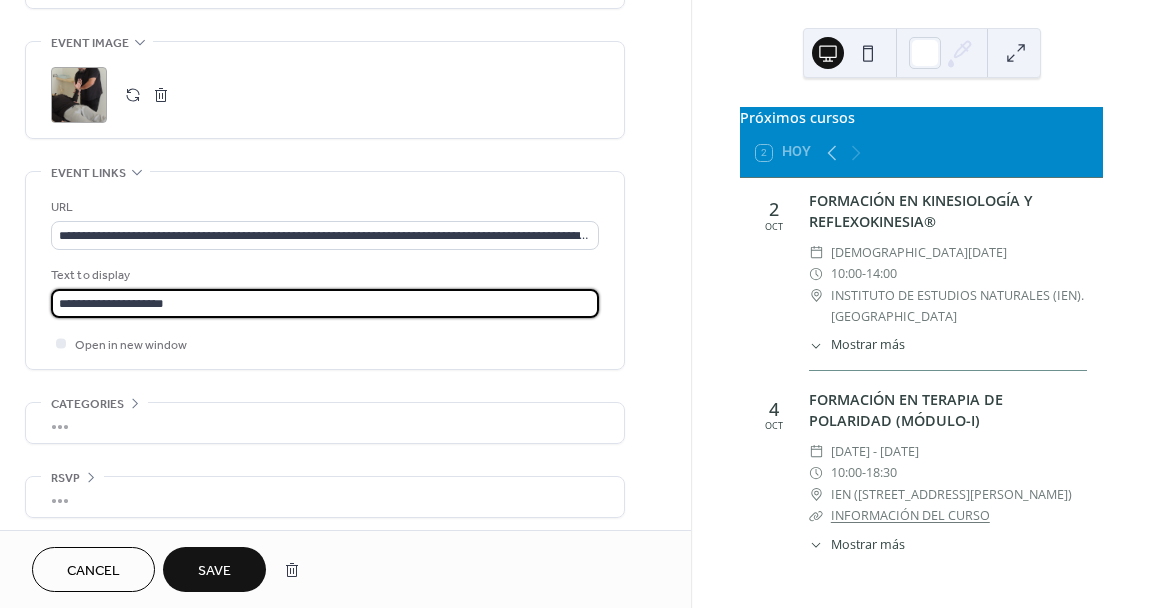 scroll, scrollTop: 965, scrollLeft: 0, axis: vertical 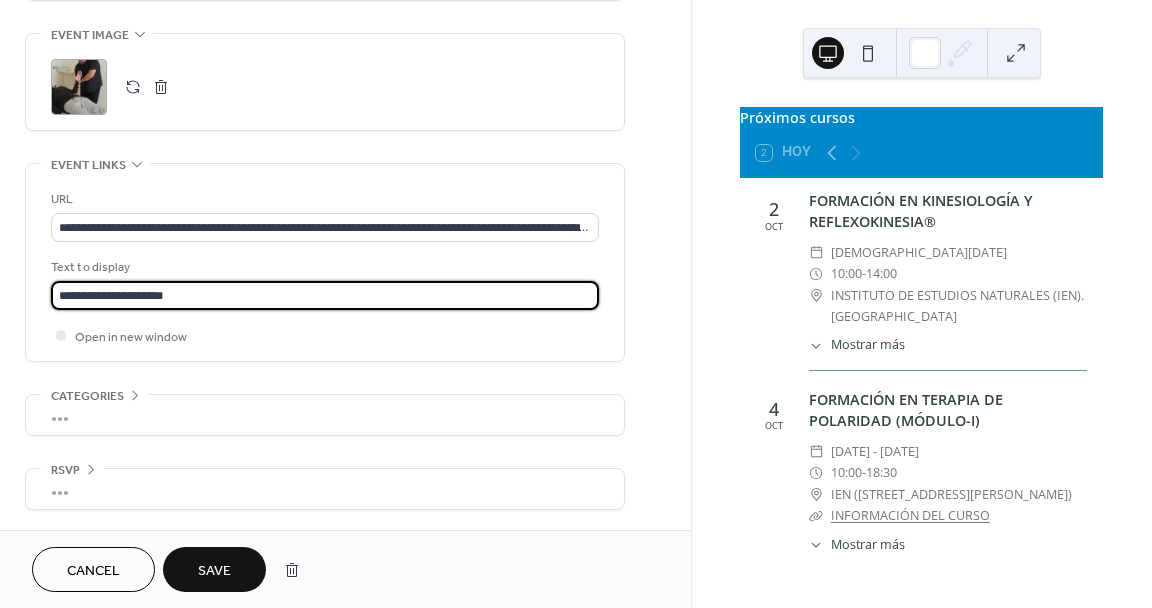type on "**********" 